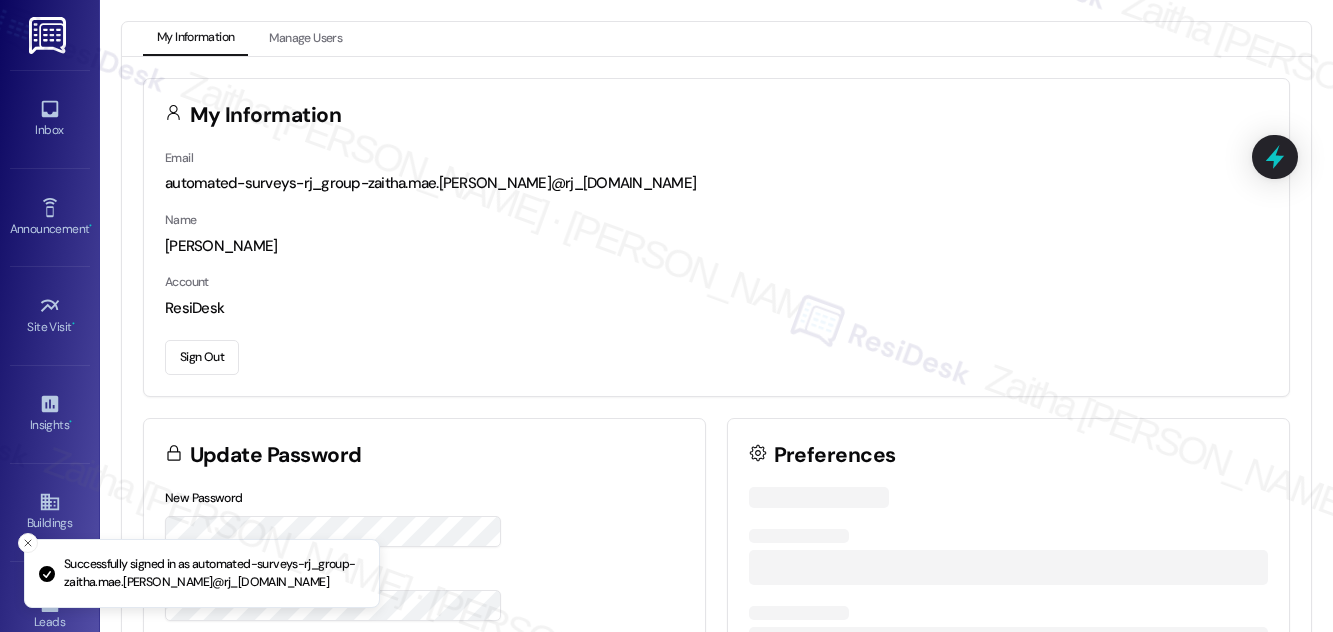 scroll, scrollTop: 0, scrollLeft: 0, axis: both 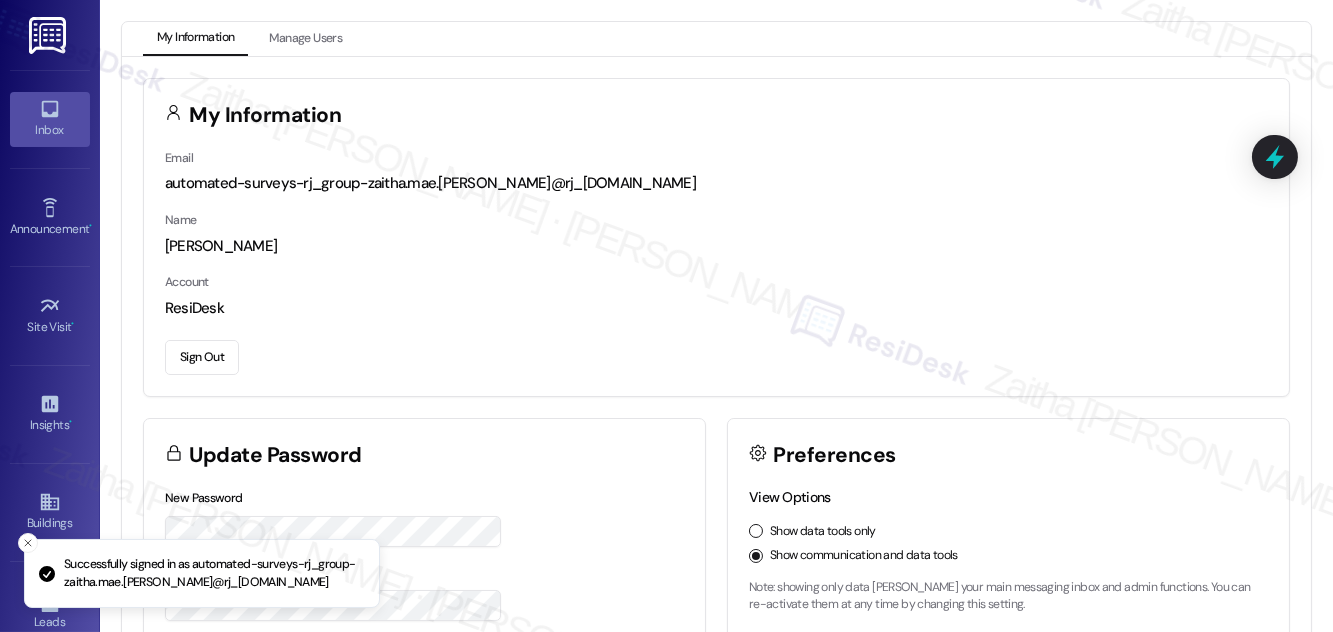 click on "Inbox" at bounding box center (50, 130) 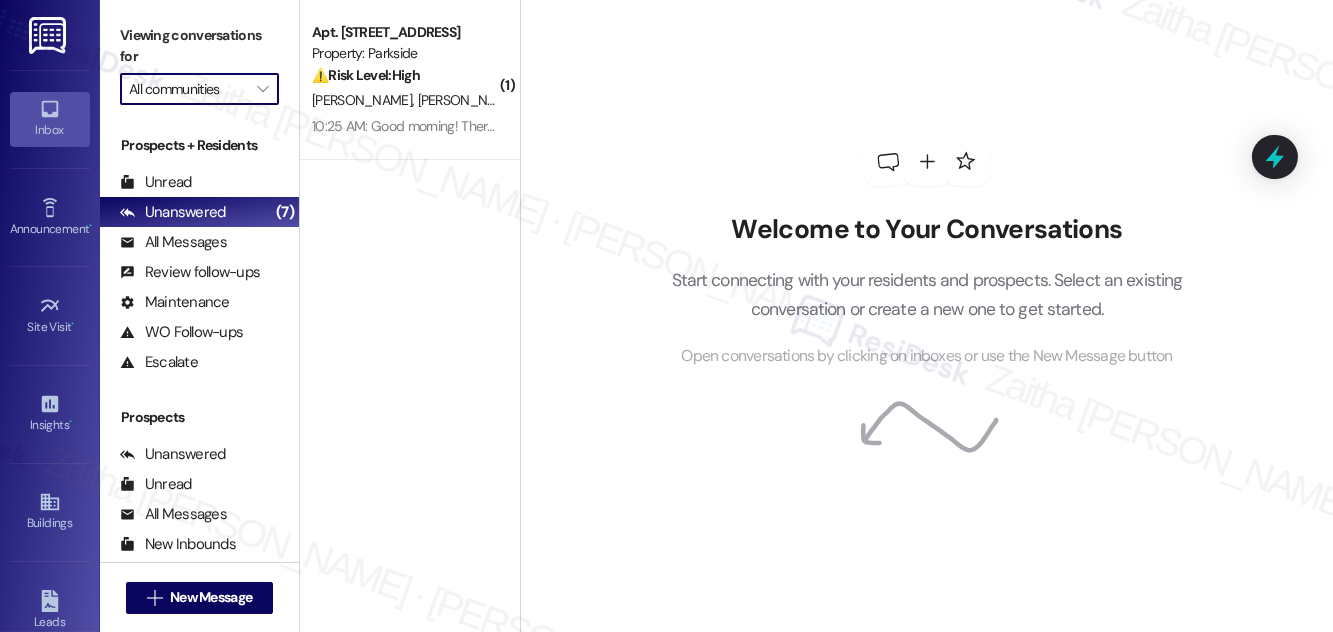 click on "All communities" at bounding box center [188, 89] 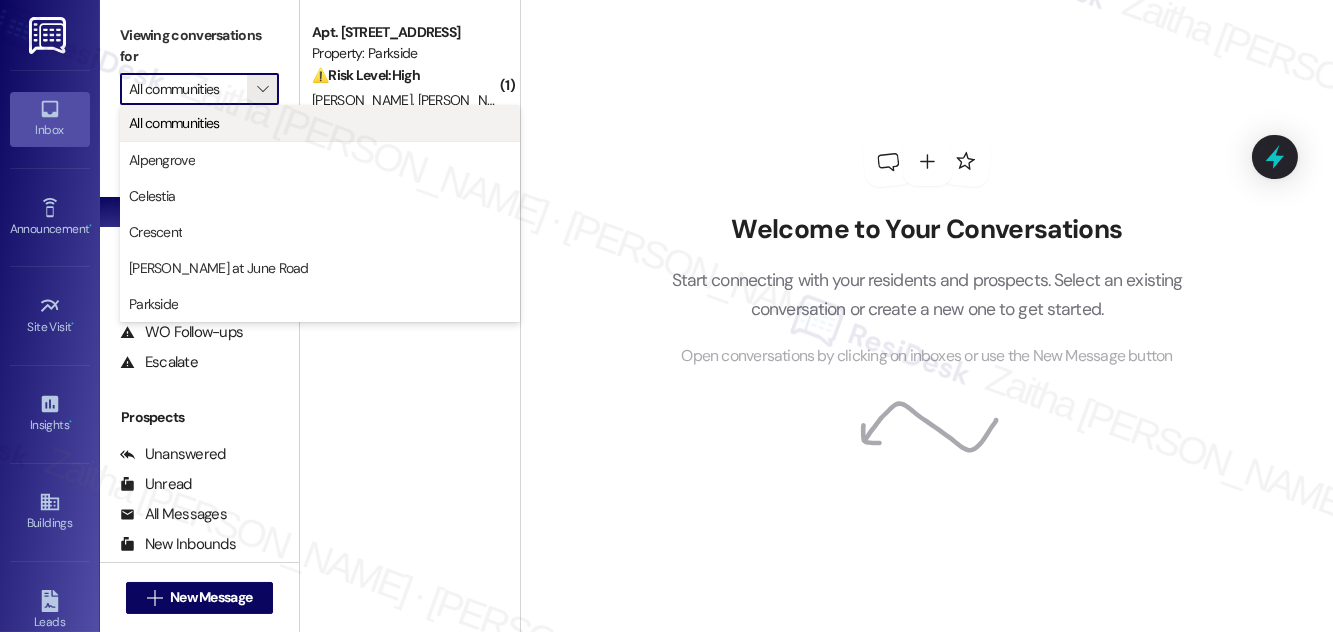 click on "All communities" at bounding box center [174, 123] 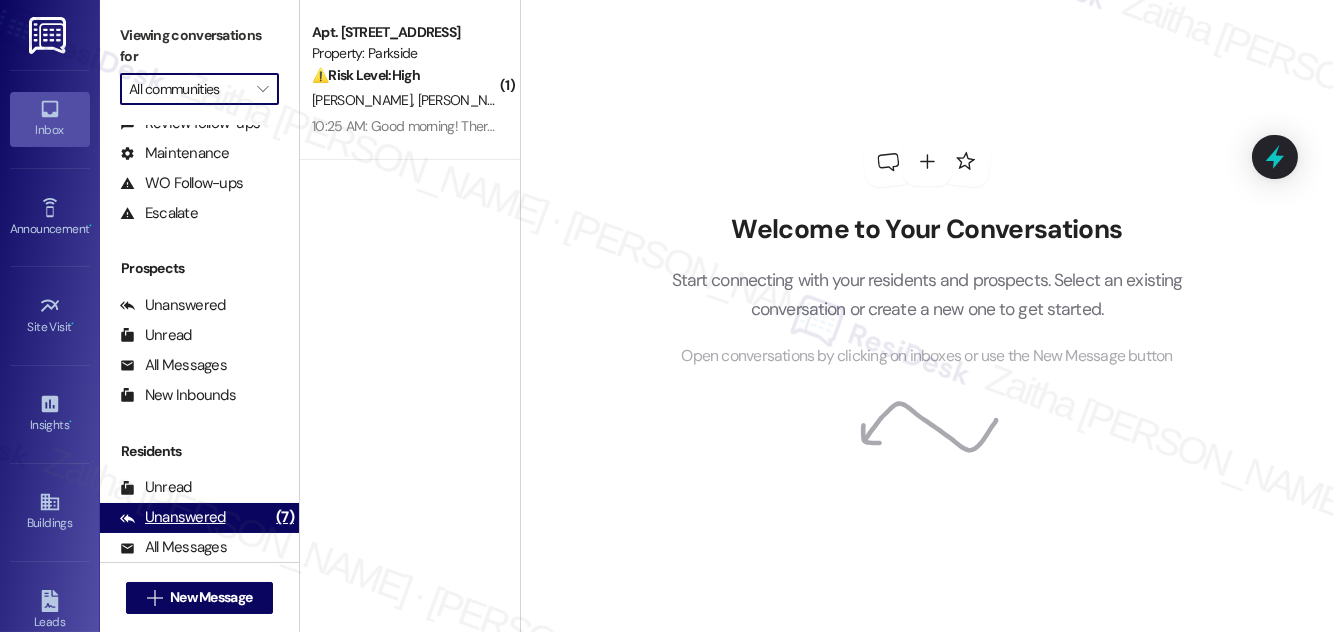 scroll, scrollTop: 264, scrollLeft: 0, axis: vertical 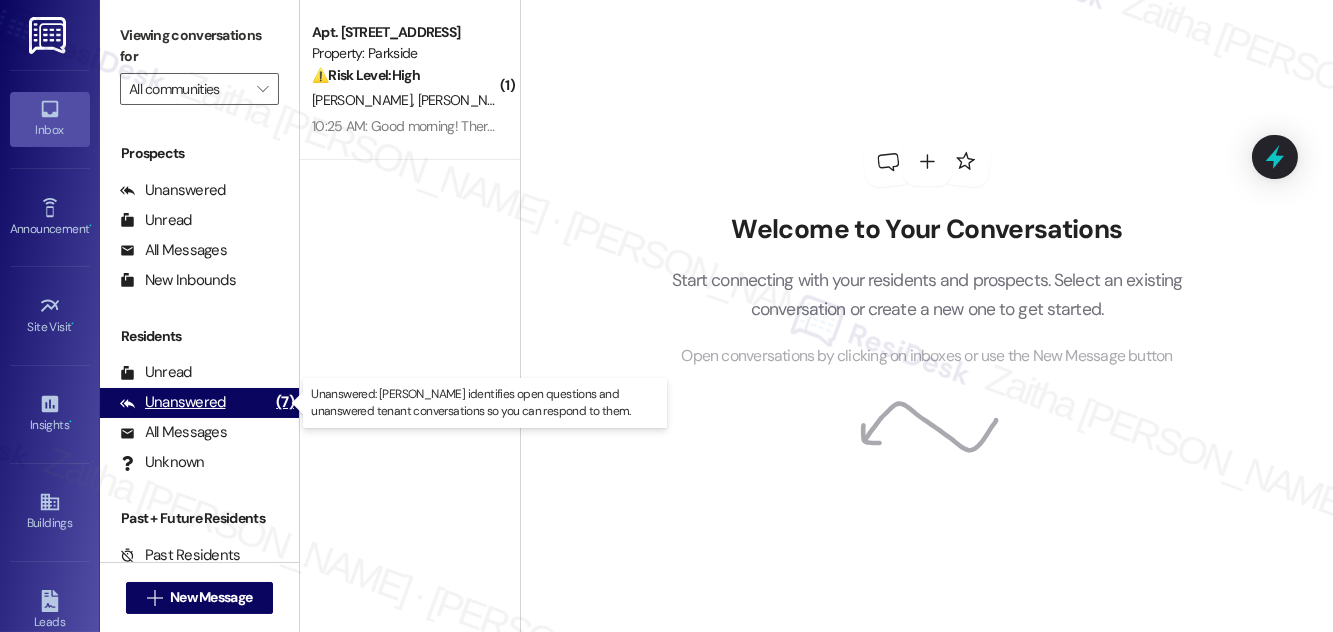 click on "Unanswered" at bounding box center (173, 402) 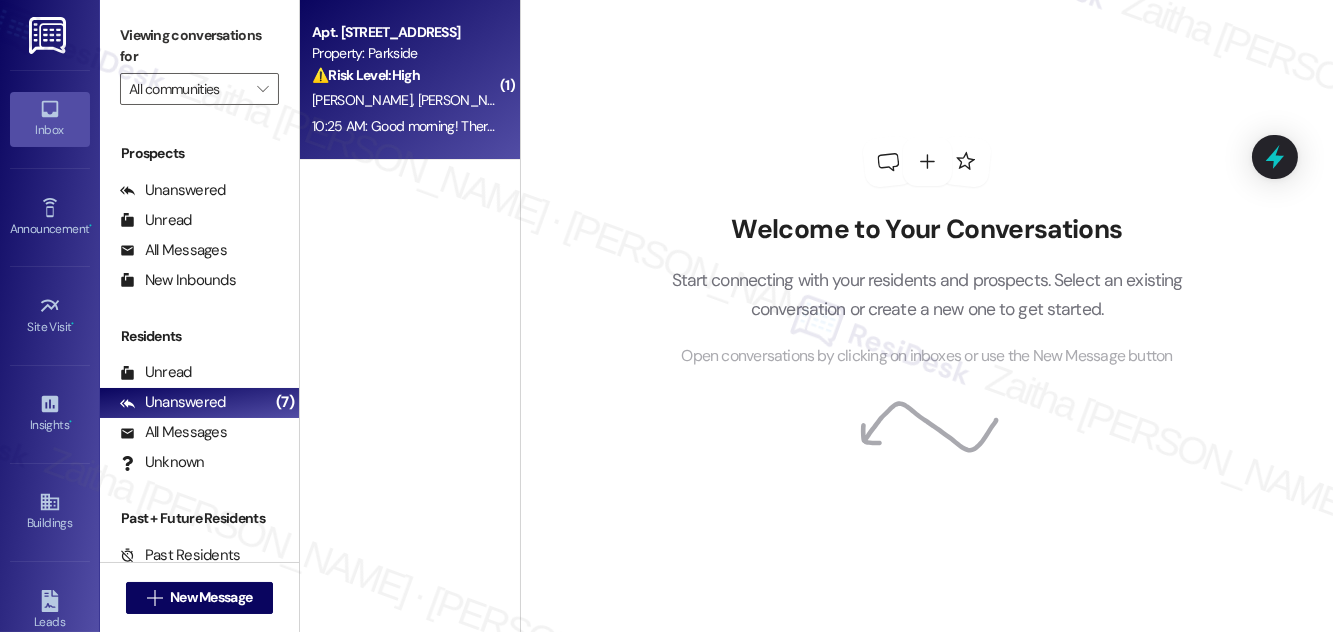 click on "⚠️  Risk Level:  High Bees nesting near a doorway pose a potential safety risk to residents, especially those with allergies. This requires prompt action to mitigate the hazard." at bounding box center [404, 75] 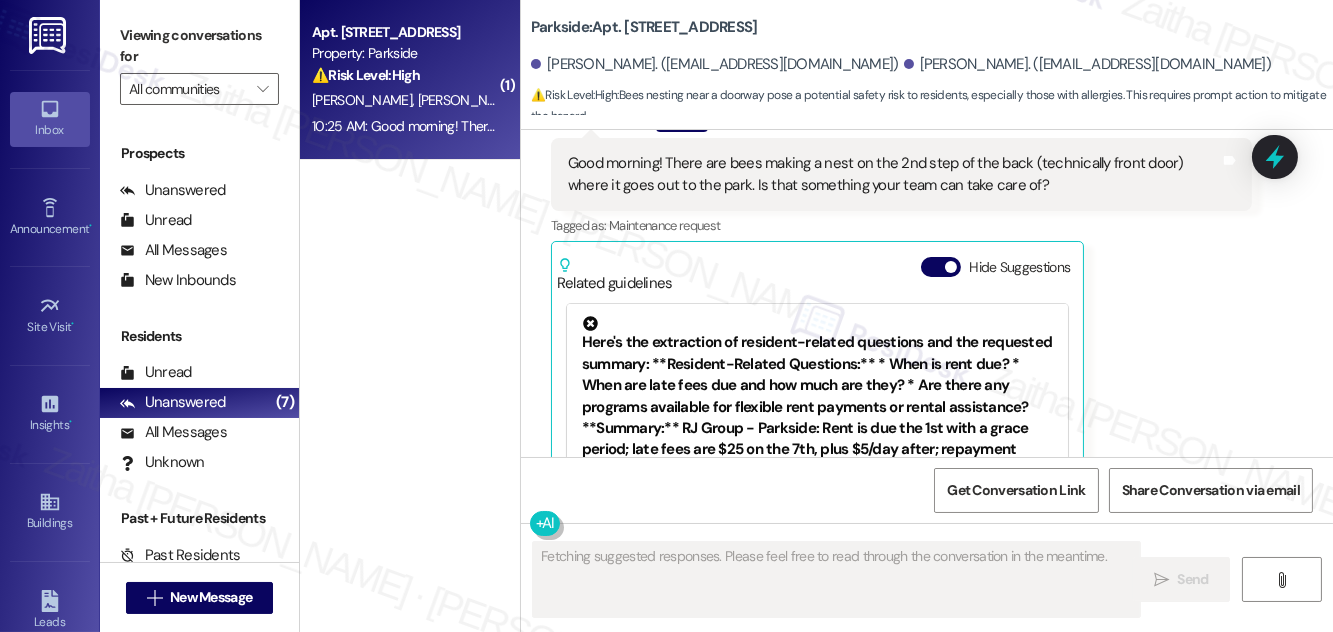scroll, scrollTop: 2717, scrollLeft: 0, axis: vertical 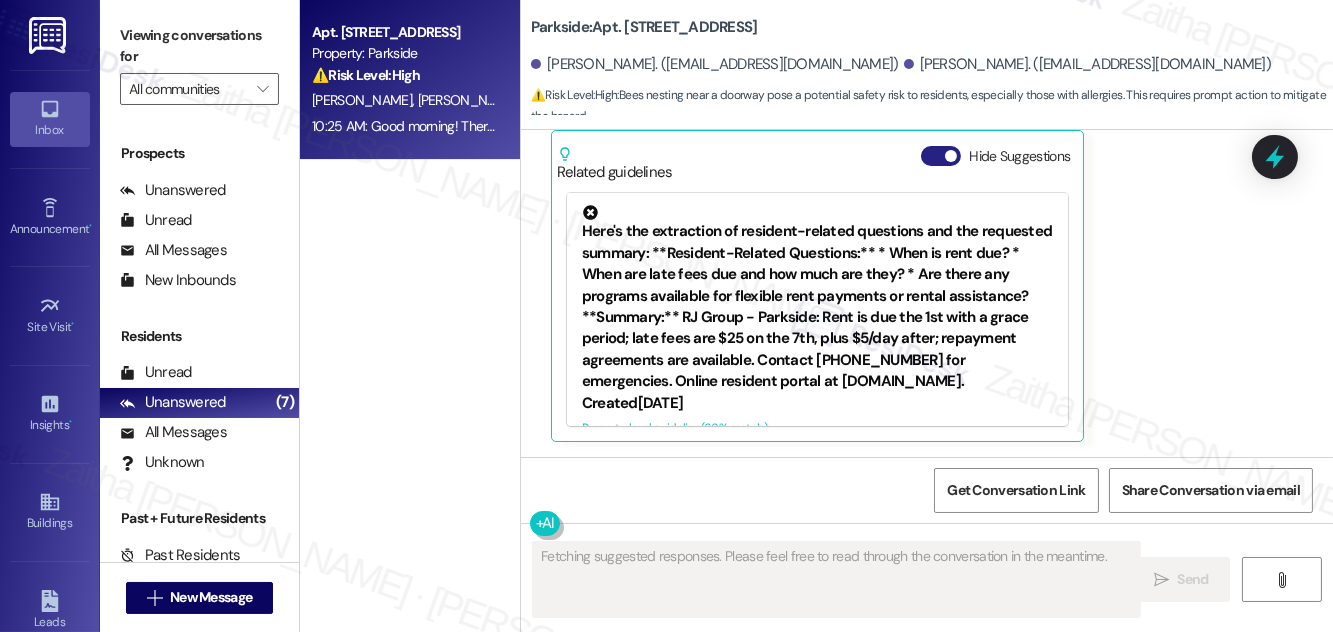 click on "Hide Suggestions" at bounding box center (941, 156) 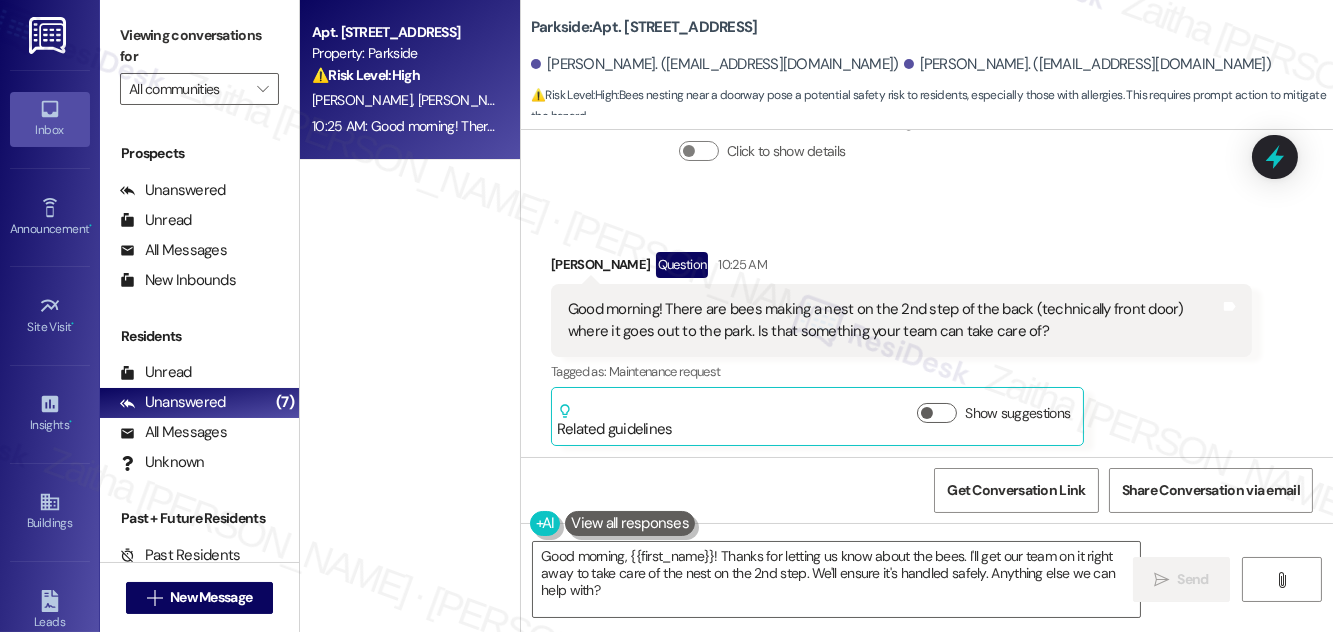 scroll, scrollTop: 2464, scrollLeft: 0, axis: vertical 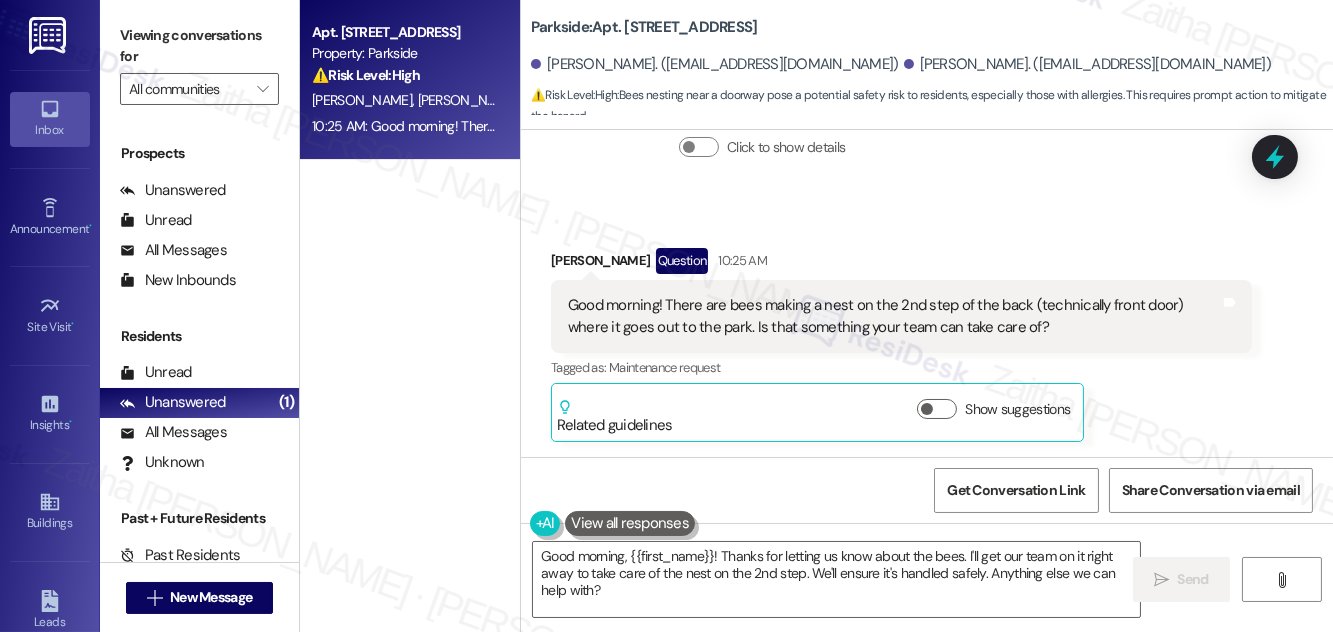 click on "[PERSON_NAME] Question 10:25 AM" at bounding box center [901, 264] 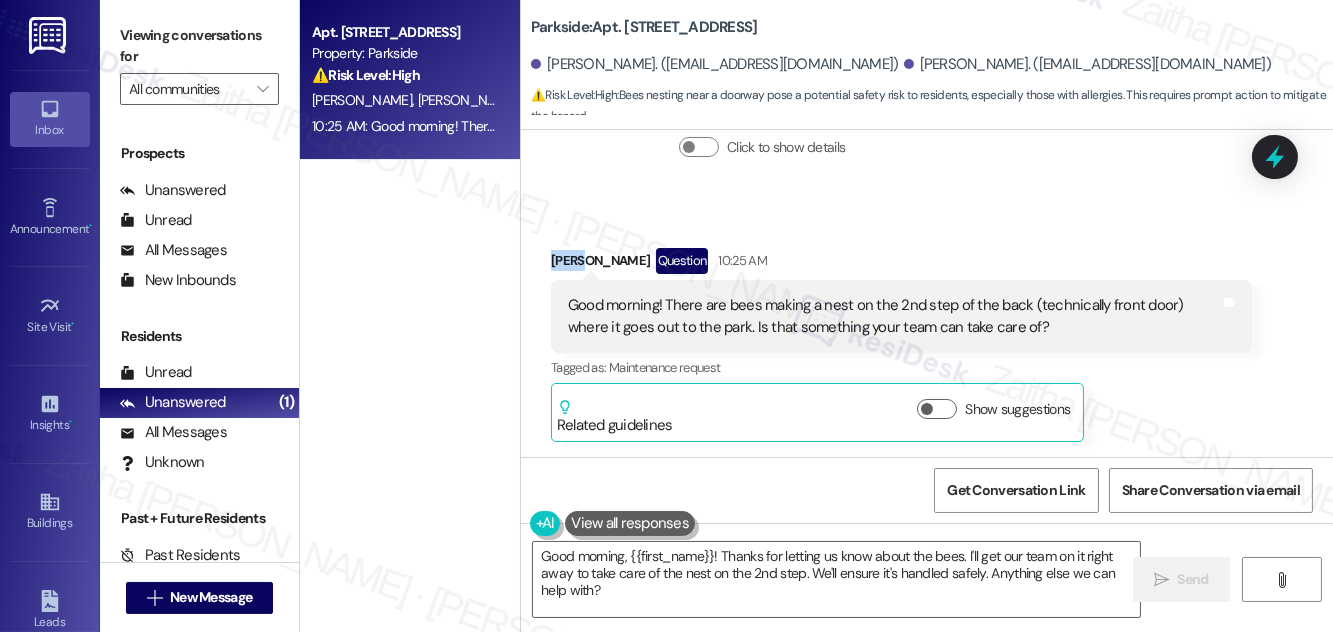 click on "[PERSON_NAME] Question 10:25 AM" at bounding box center [901, 264] 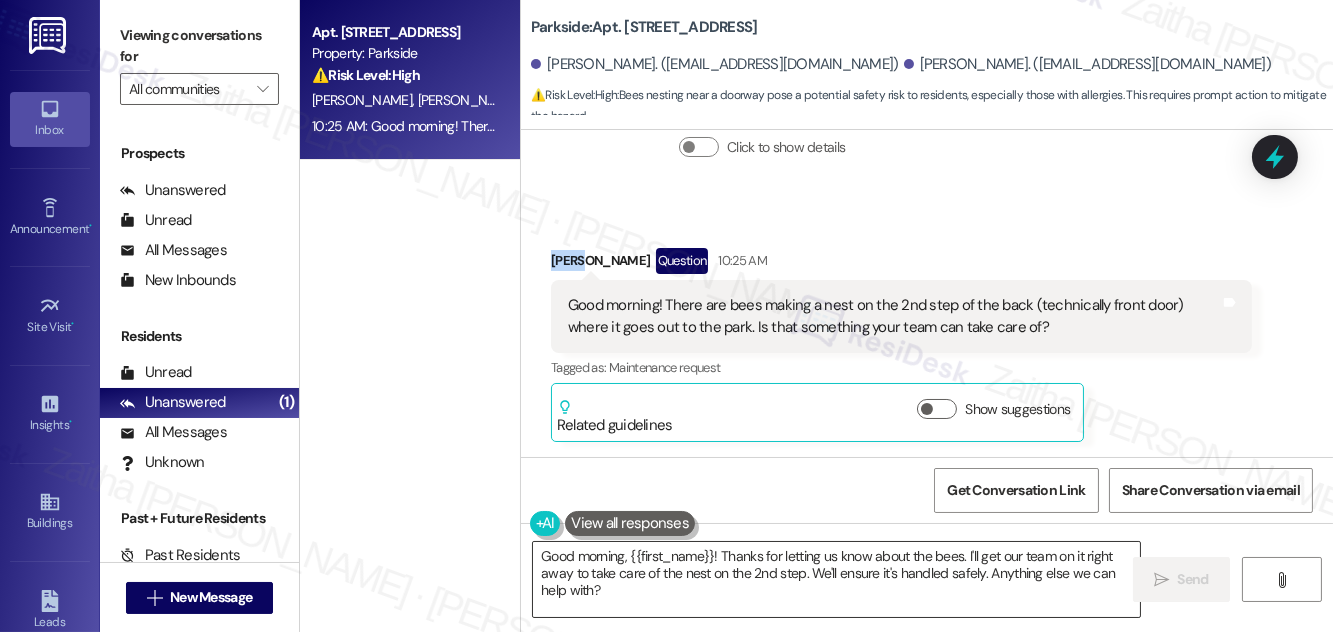 click on "Good morning, {{first_name}}! Thanks for letting us know about the bees. I'll get our team on it right away to take care of the nest on the 2nd step. We'll ensure it's handled safely. Anything else we can help with?" at bounding box center [836, 579] 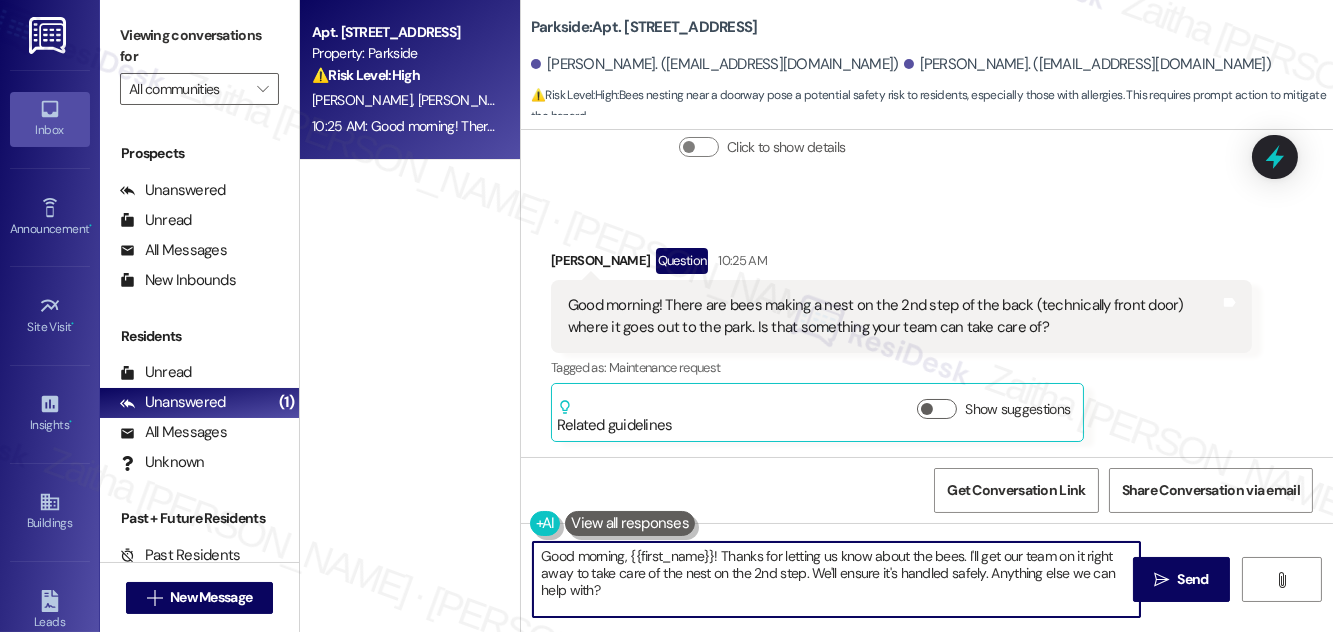 click on "Good morning, {{first_name}}! Thanks for letting us know about the bees. I'll get our team on it right away to take care of the nest on the 2nd step. We'll ensure it's handled safely. Anything else we can help with?" at bounding box center (836, 579) 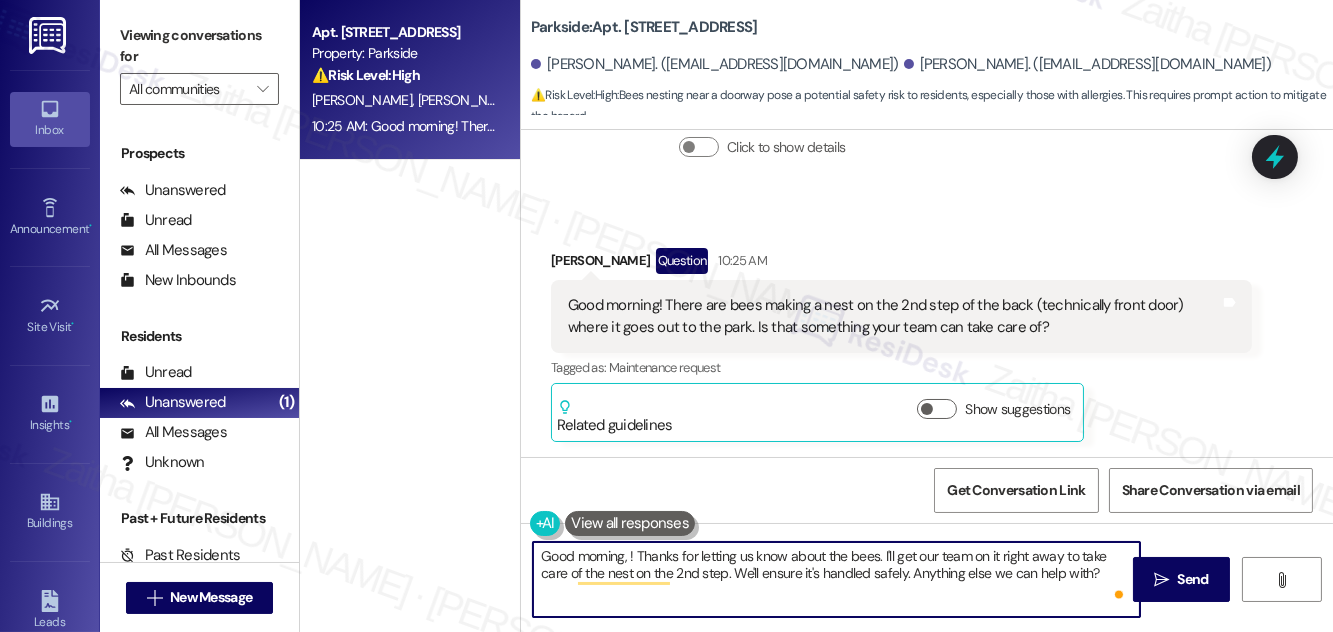 paste on "Kaid" 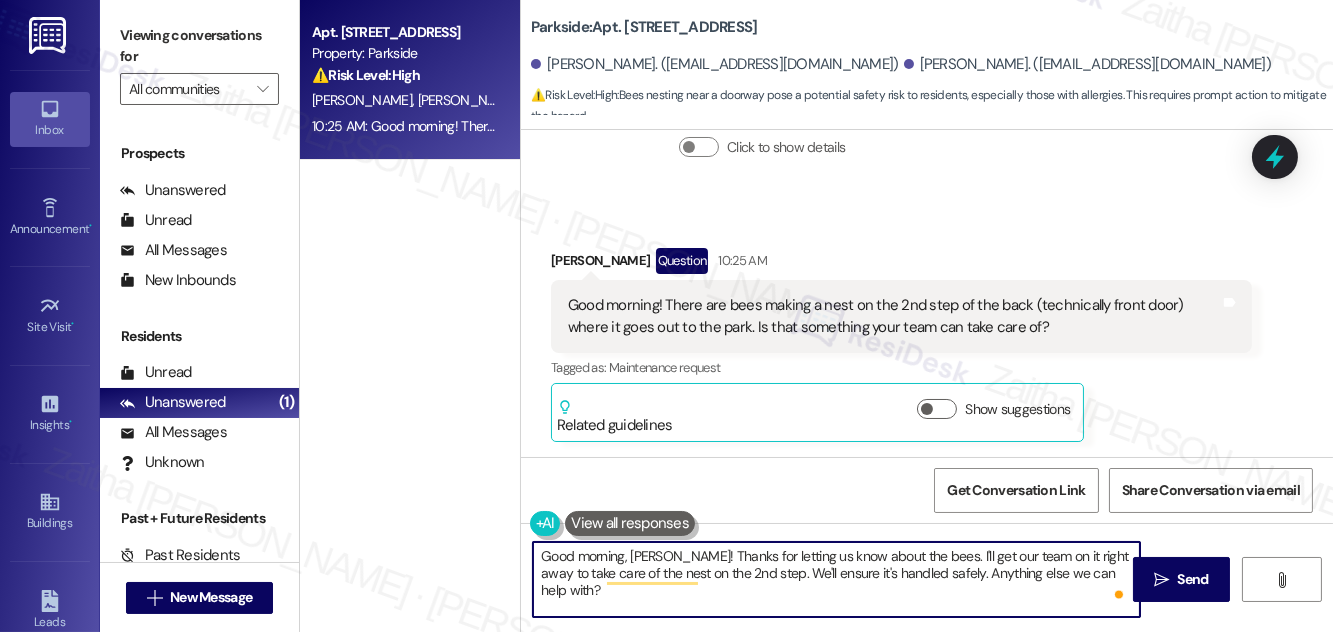 type on "Good morning, [PERSON_NAME]! Thanks for letting us know about the bees. I'll get our team on it right away to take care of the nest on the 2nd step. We'll ensure it's handled safely. Anything else we can help with?" 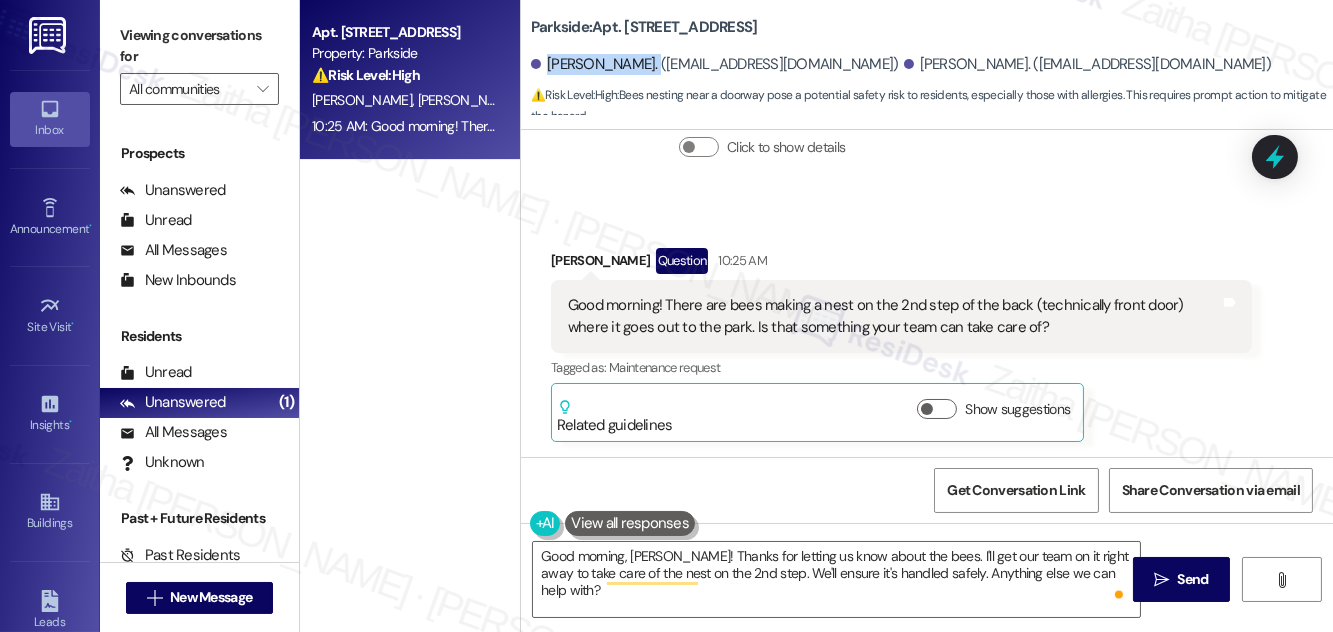 drag, startPoint x: 549, startPoint y: 60, endPoint x: 637, endPoint y: 58, distance: 88.02273 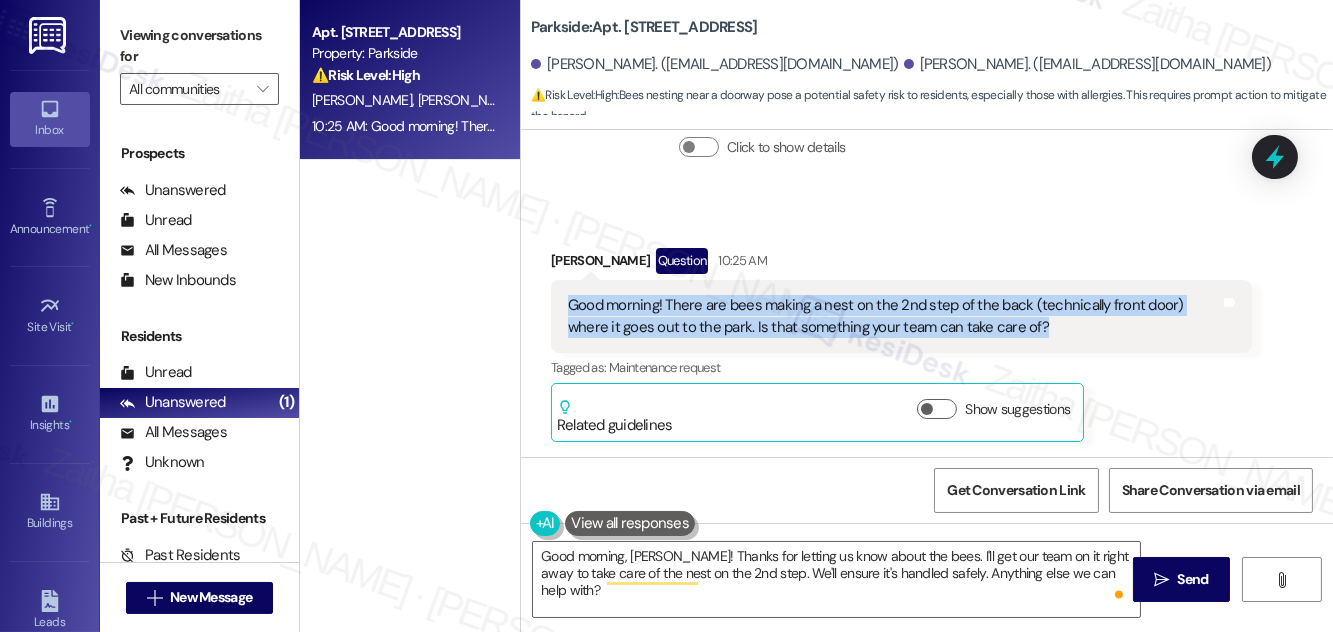 drag, startPoint x: 569, startPoint y: 303, endPoint x: 1027, endPoint y: 335, distance: 459.11655 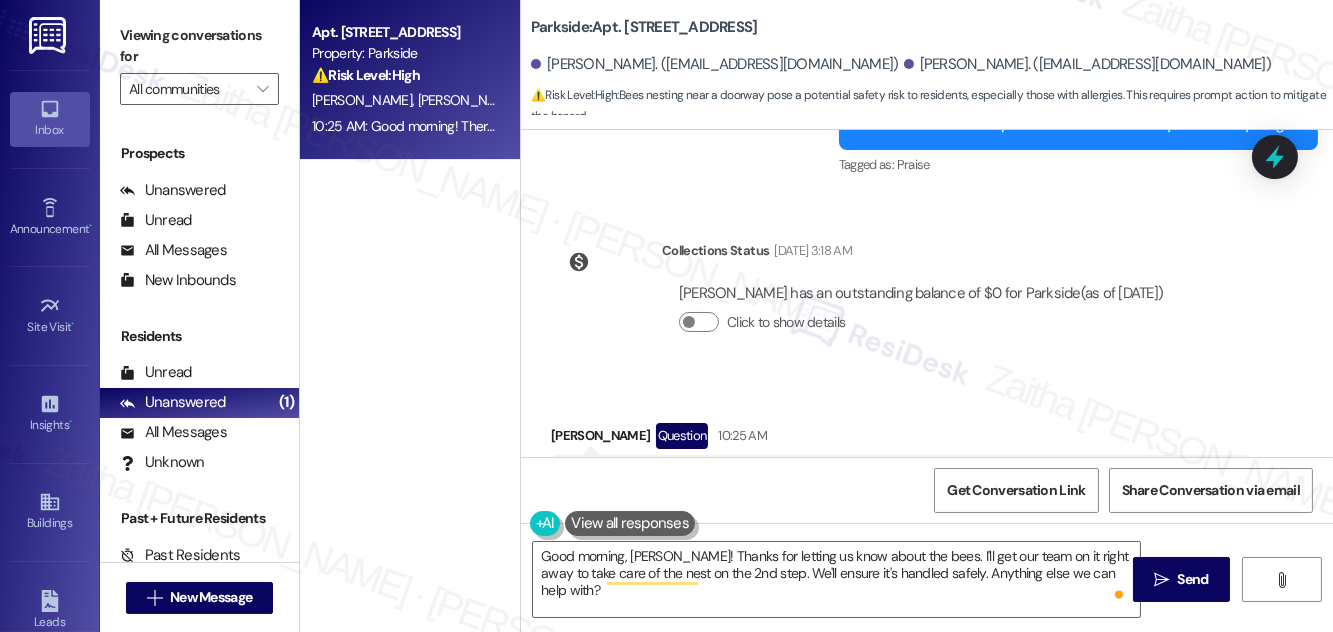 scroll, scrollTop: 2282, scrollLeft: 0, axis: vertical 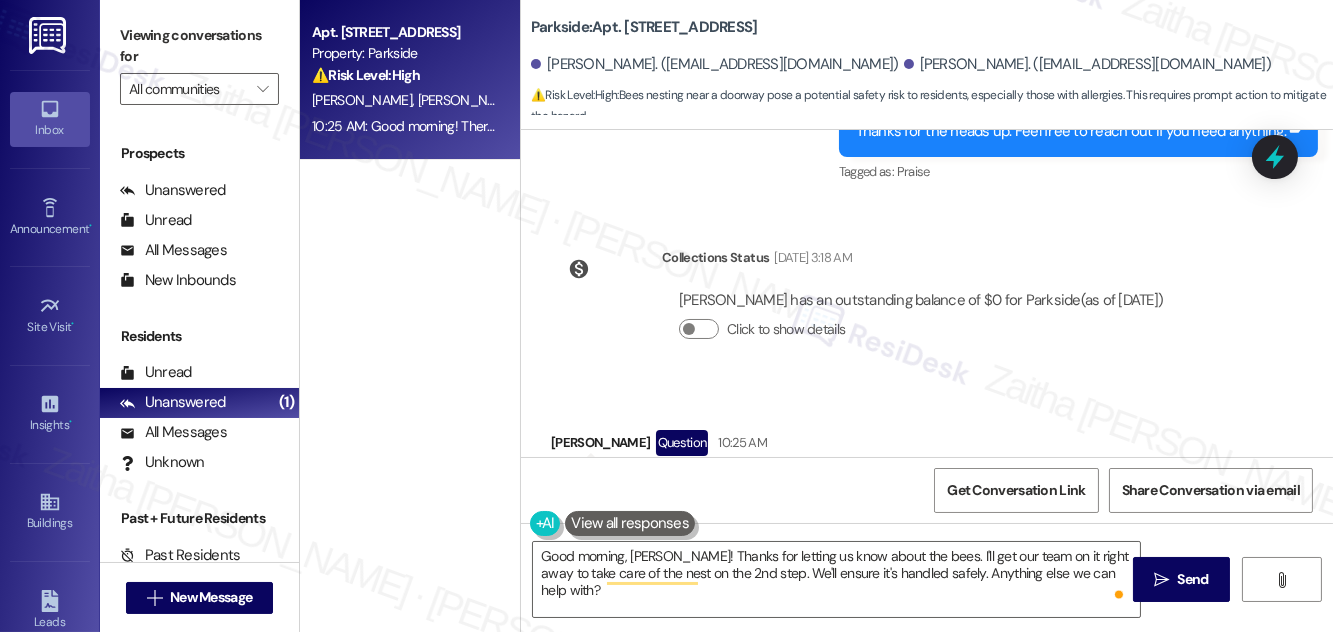 drag, startPoint x: 1265, startPoint y: 159, endPoint x: 1066, endPoint y: 235, distance: 213.01878 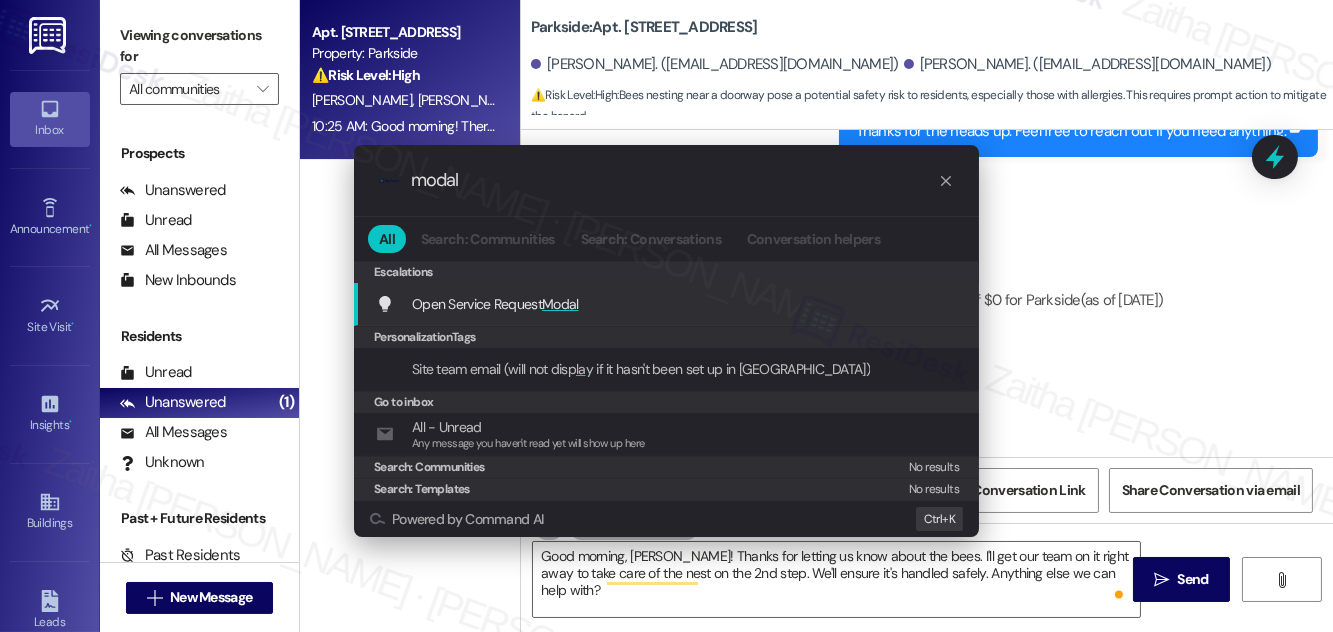type on "modal" 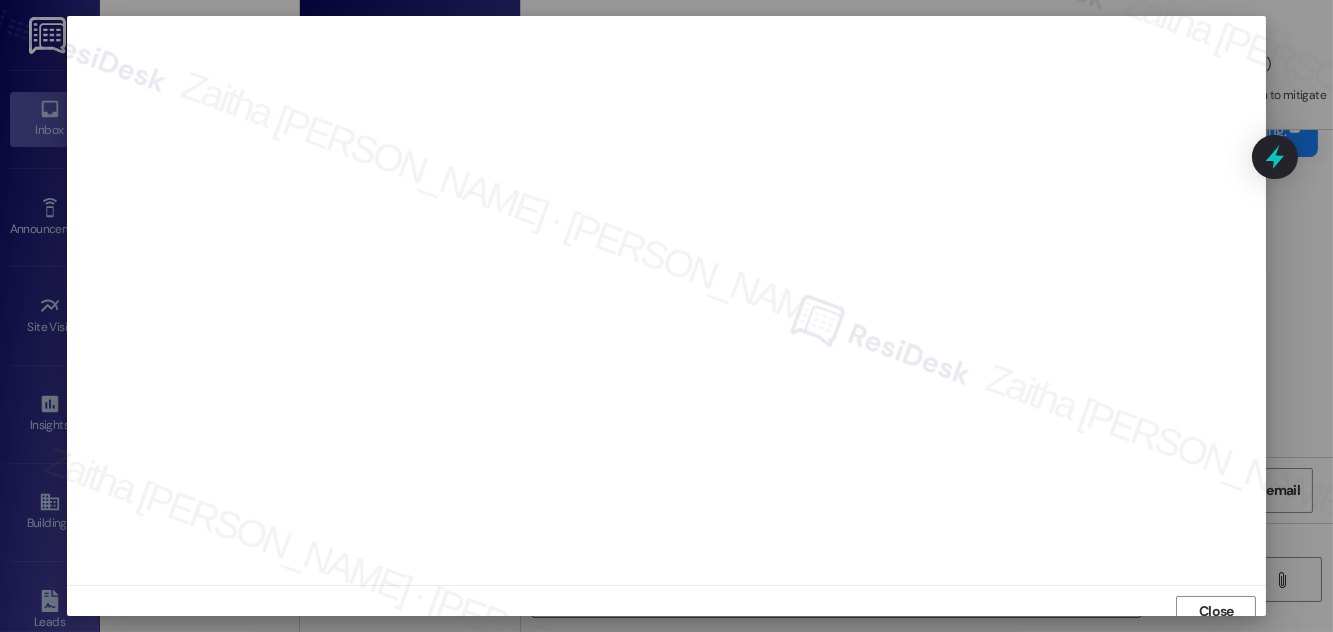 scroll, scrollTop: 11, scrollLeft: 0, axis: vertical 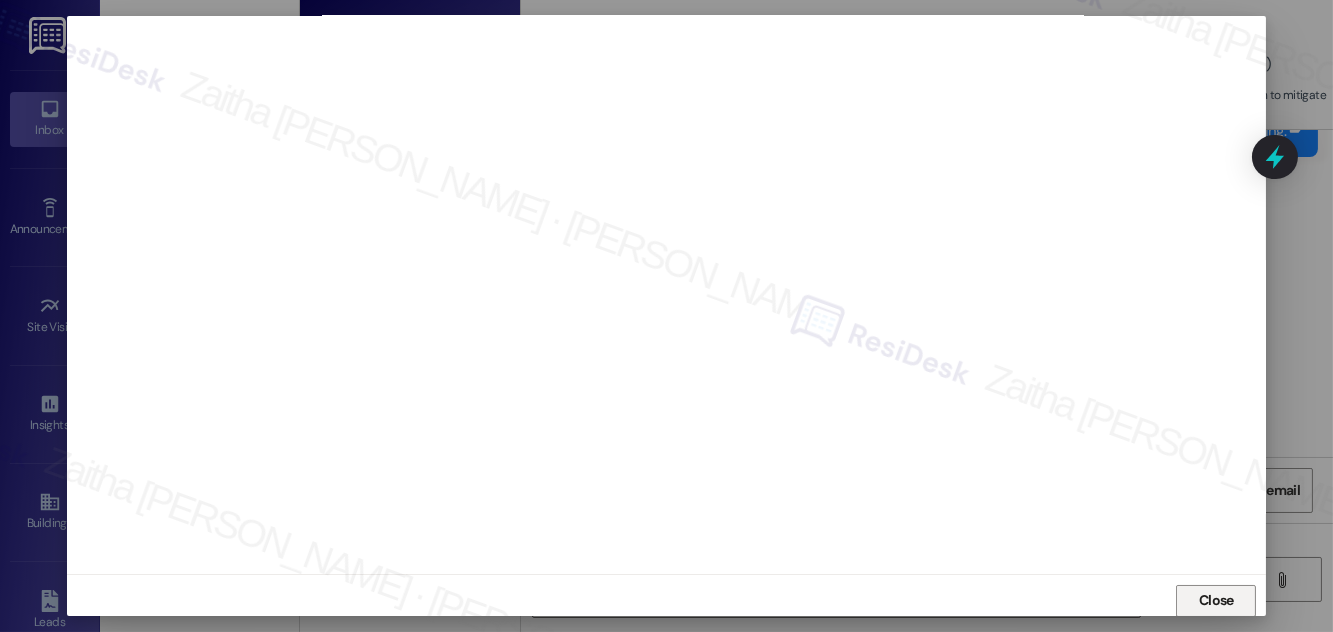 click on "Close" at bounding box center (1216, 600) 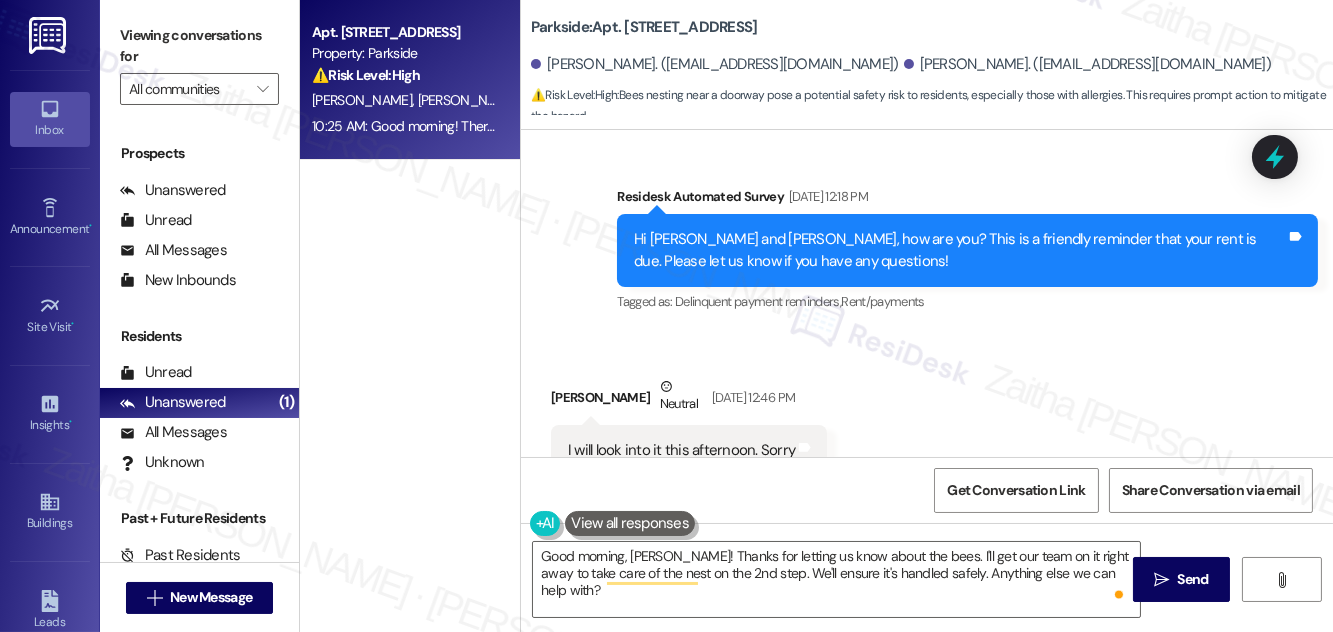 scroll, scrollTop: 1272, scrollLeft: 0, axis: vertical 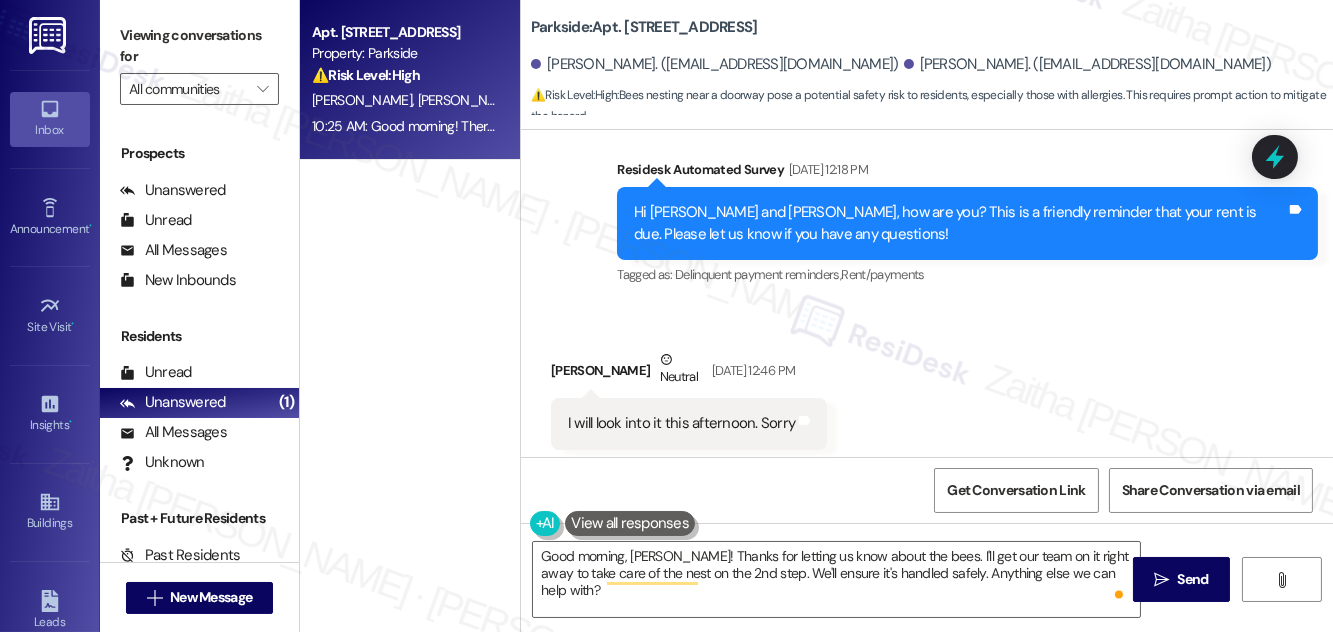 drag, startPoint x: 525, startPoint y: 25, endPoint x: 805, endPoint y: 27, distance: 280.00714 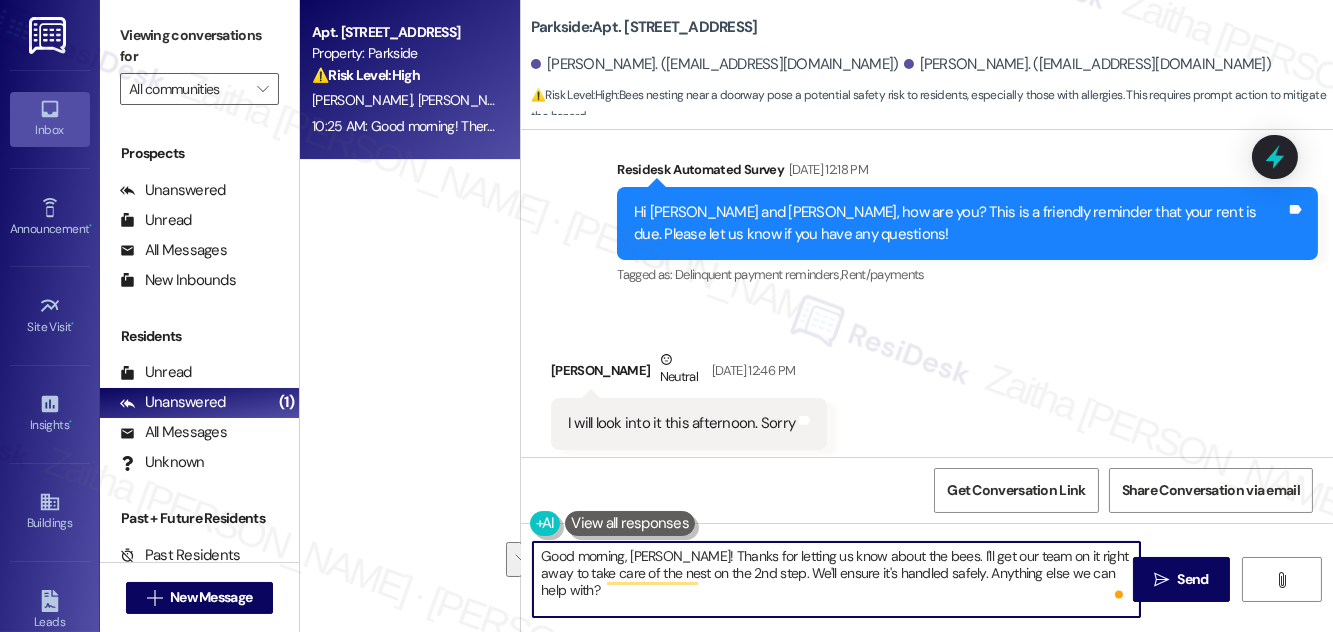 drag, startPoint x: 664, startPoint y: 549, endPoint x: 1101, endPoint y: 584, distance: 438.39935 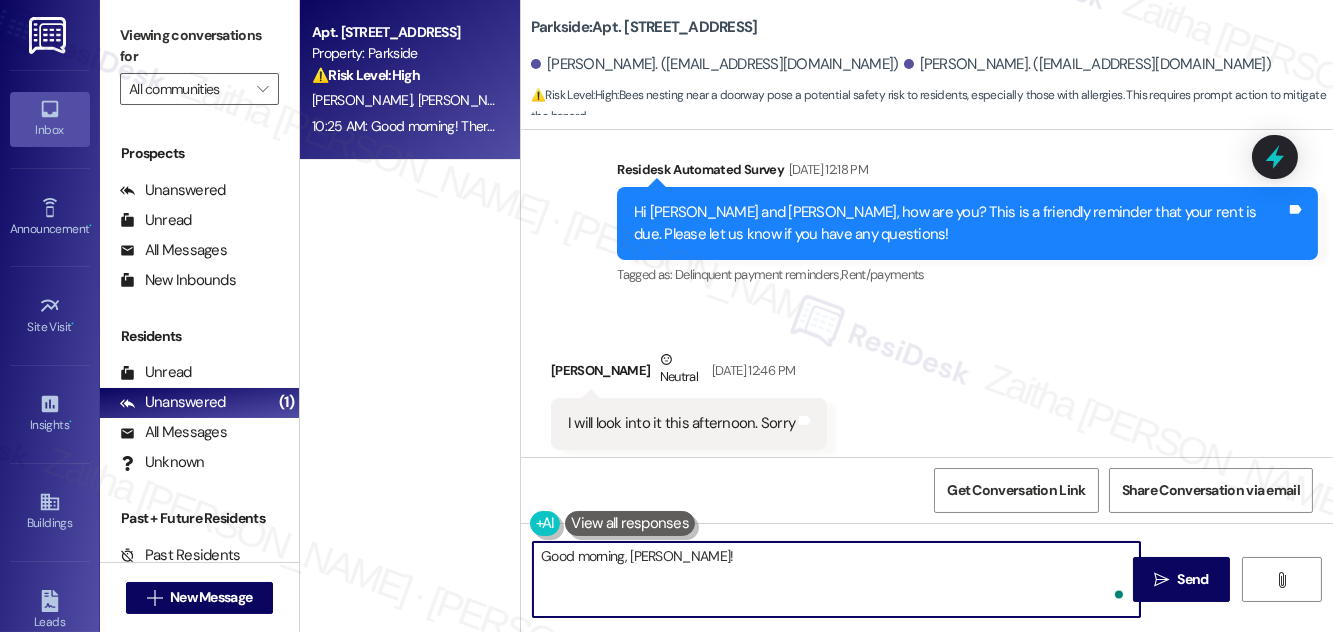 paste on "Thank you for bringing this to our attention." 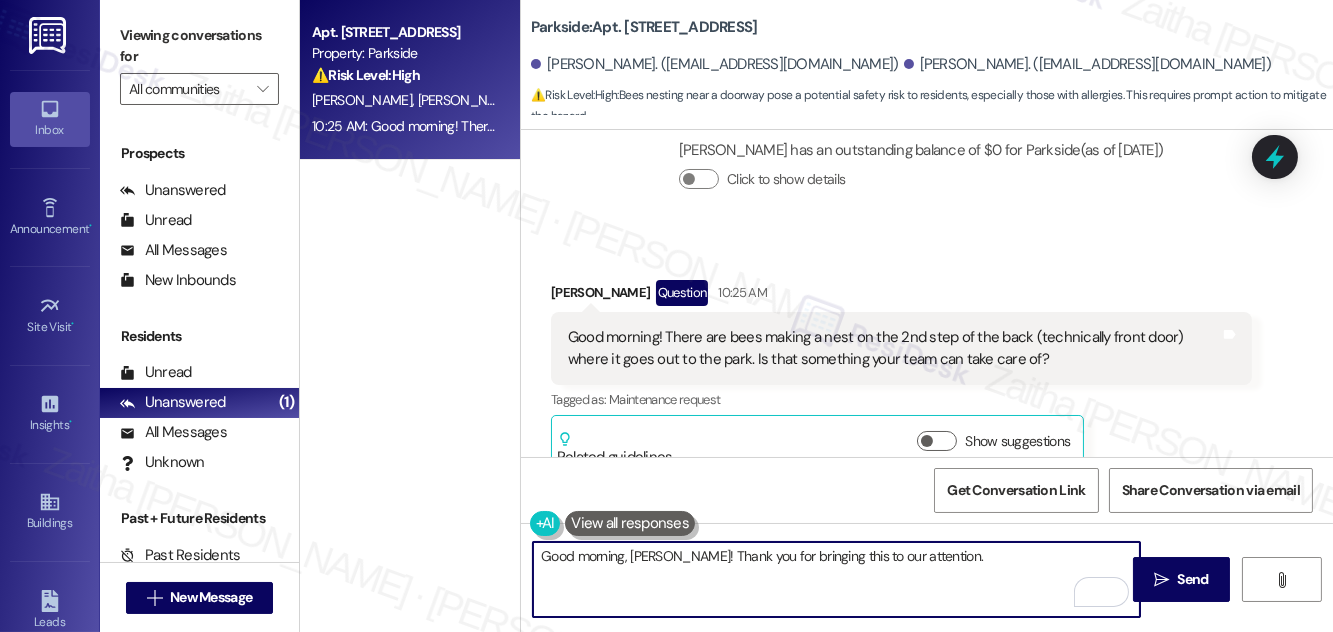 scroll, scrollTop: 2464, scrollLeft: 0, axis: vertical 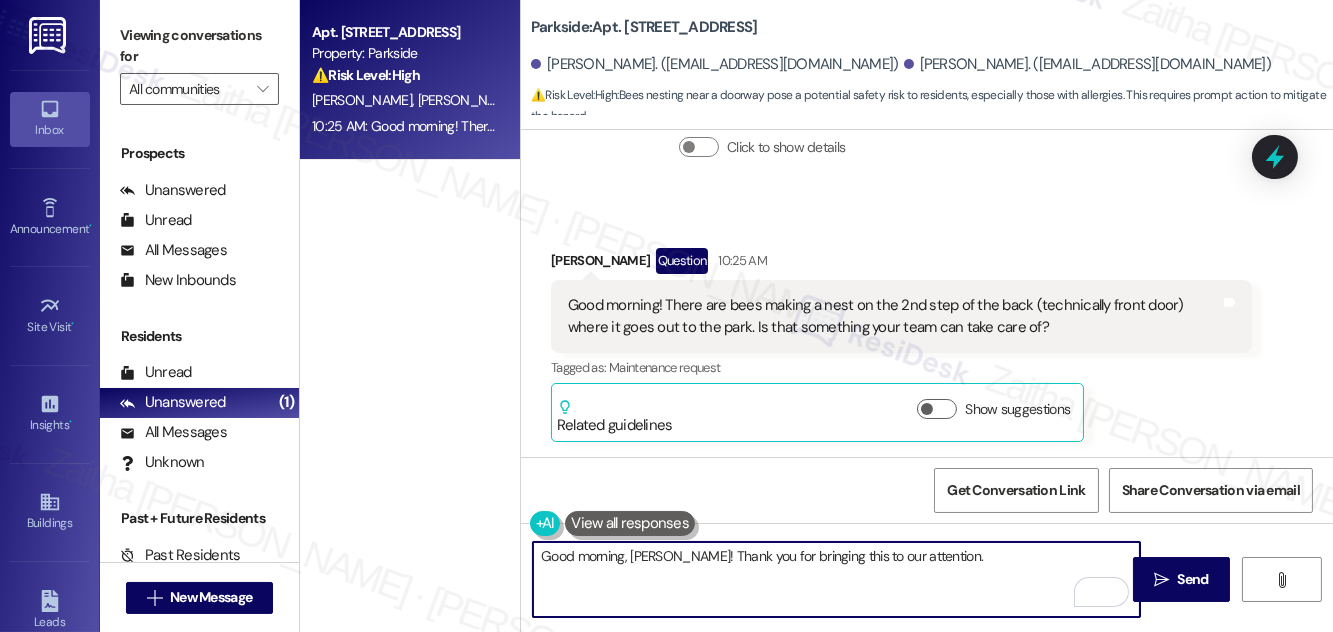 paste on "Just to confirm—has a work order already been submitted for this?" 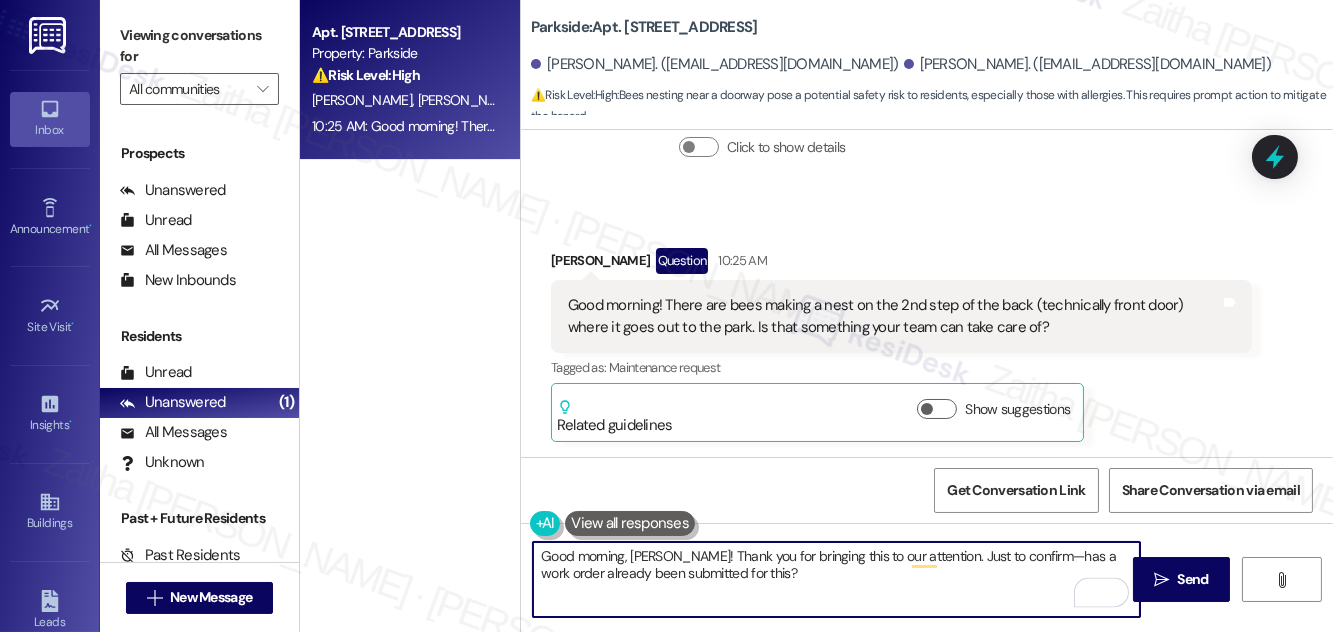 click on "Good morning, [PERSON_NAME]! Thank you for bringing this to our attention. Just to confirm—has a work order already been submitted for this?" at bounding box center [836, 579] 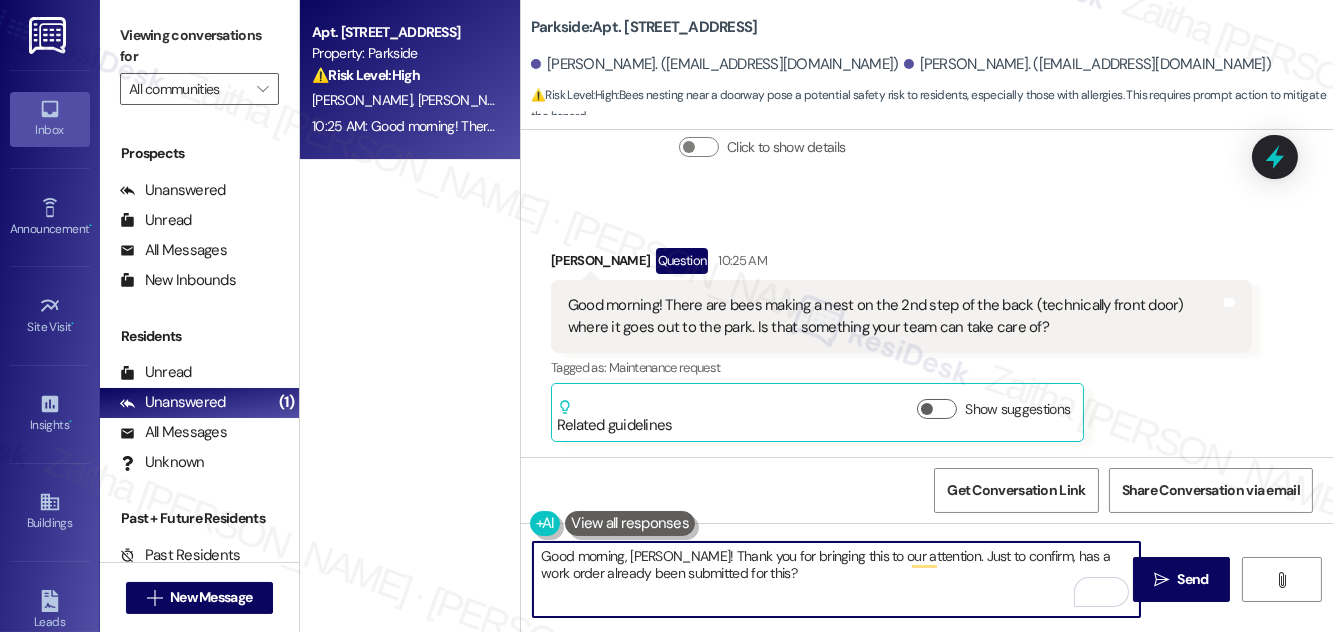 type on "Good morning, [PERSON_NAME]! Thank you for bringing this to our attention. Just to confirm, has a work order already been submitted for this?" 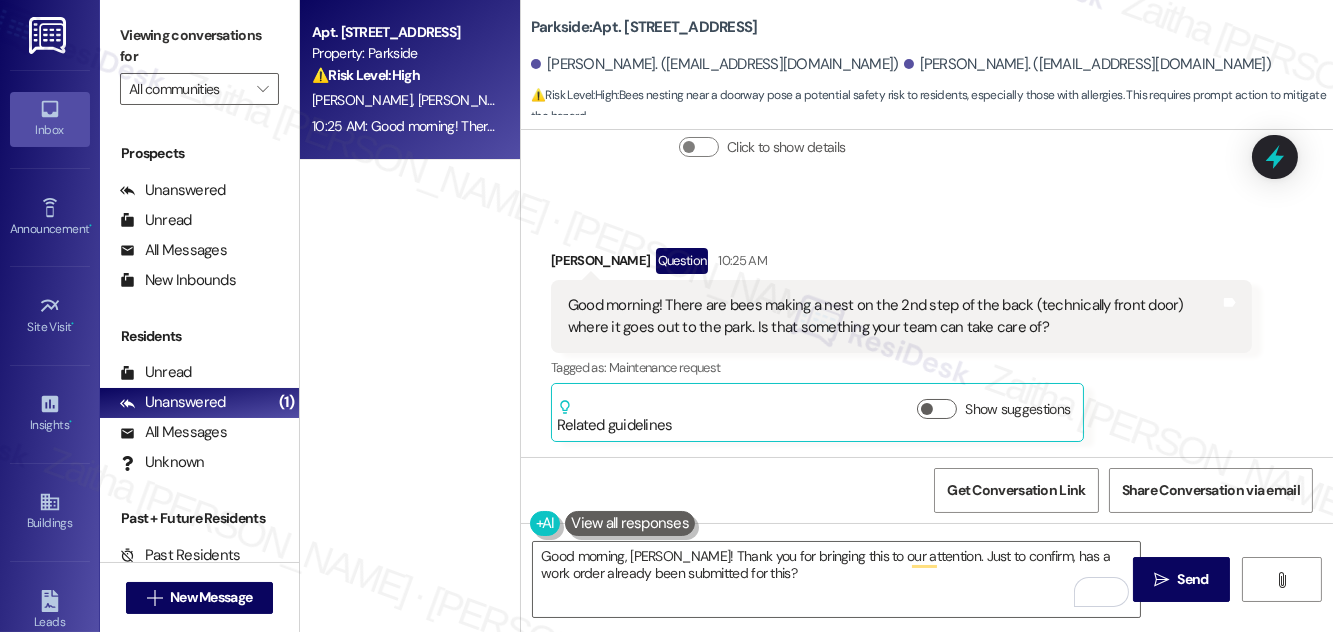 click at bounding box center [630, 523] 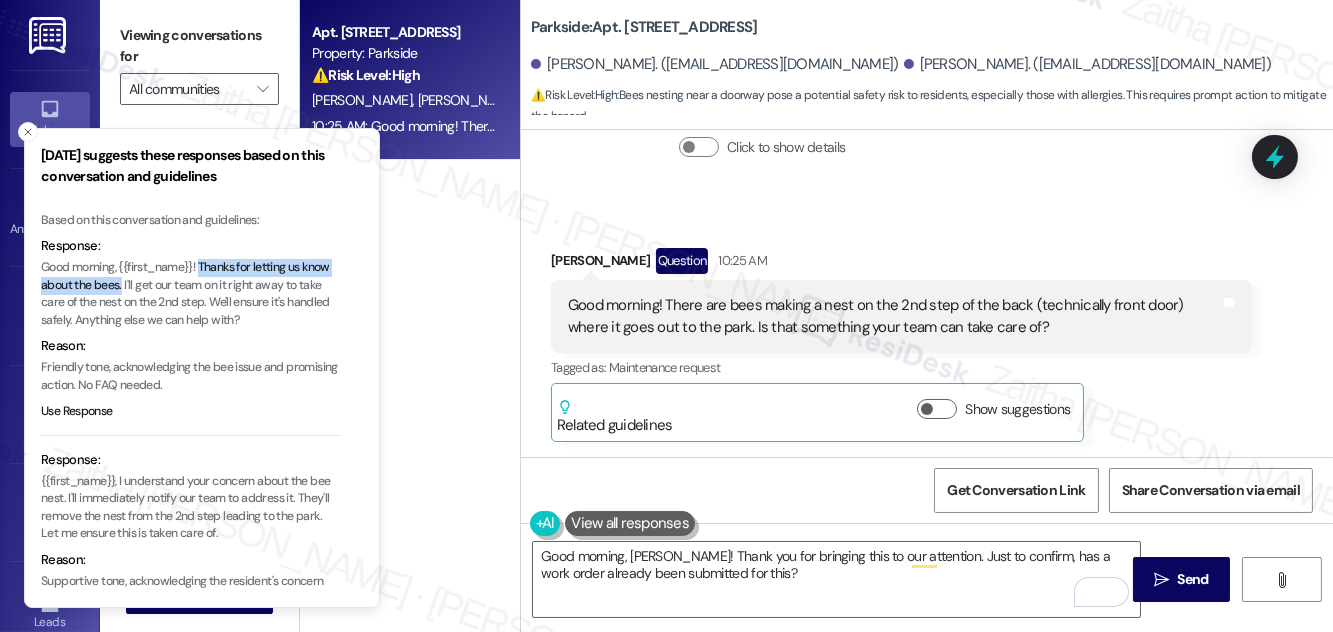 drag, startPoint x: 202, startPoint y: 268, endPoint x: 152, endPoint y: 290, distance: 54.626 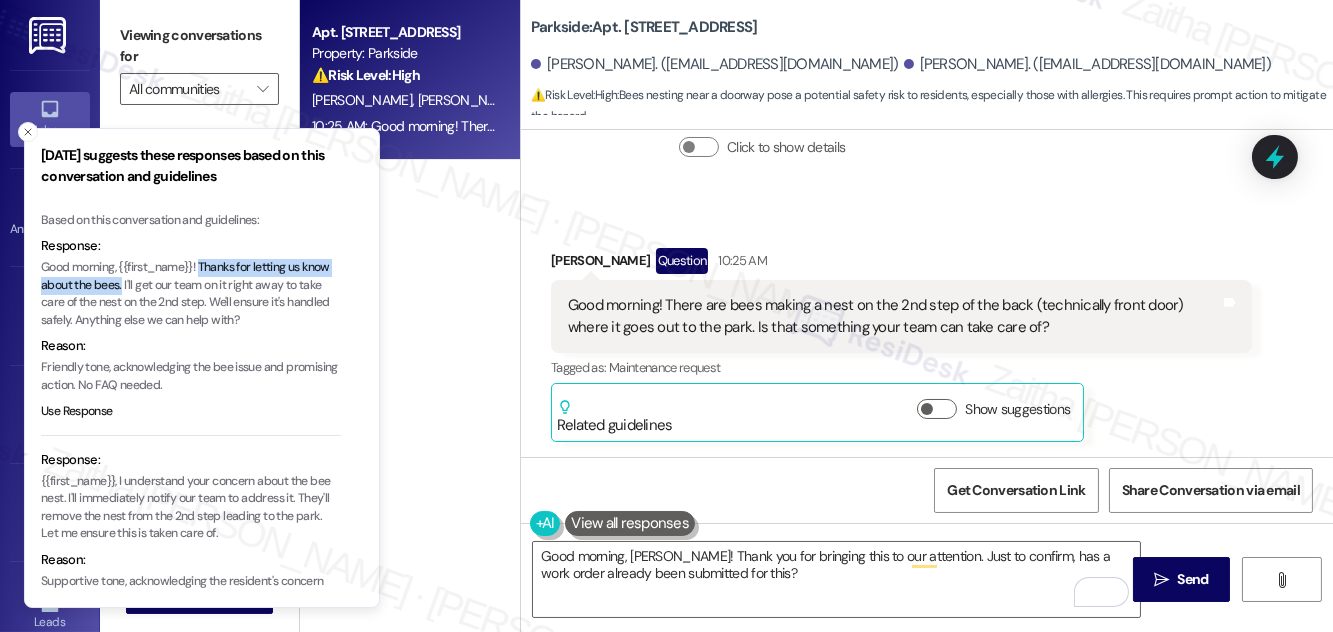 copy on "Thanks for letting us know about the bees." 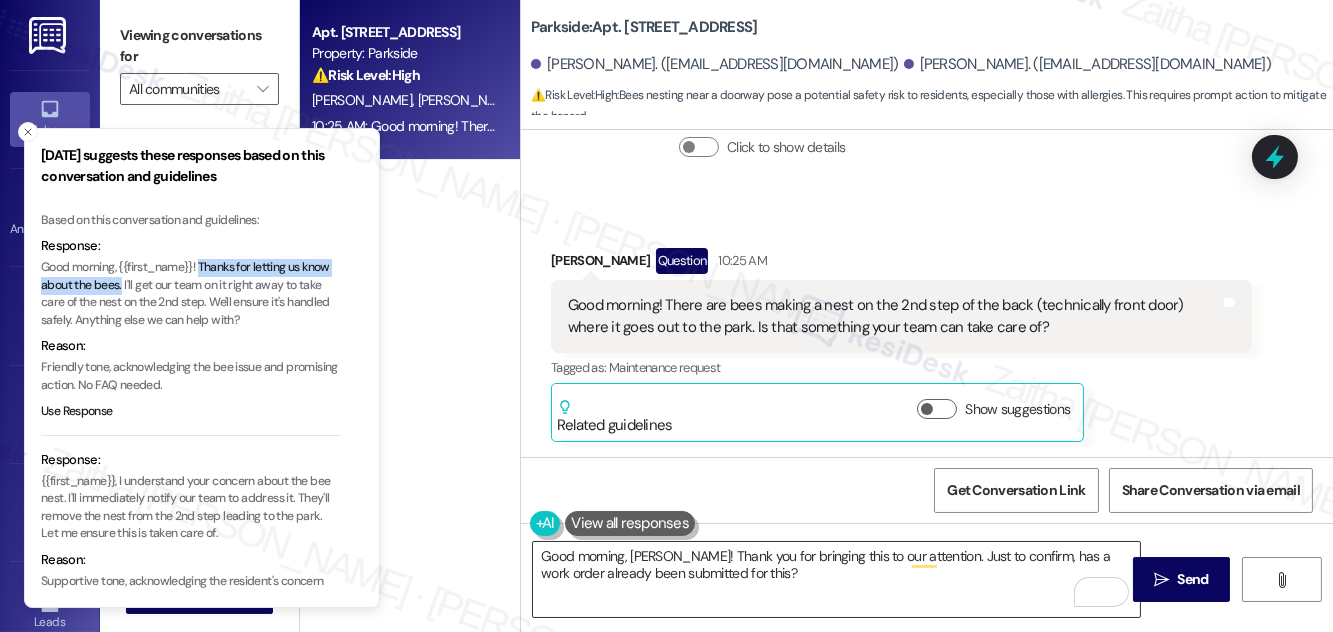drag, startPoint x: 664, startPoint y: 556, endPoint x: 844, endPoint y: 554, distance: 180.01111 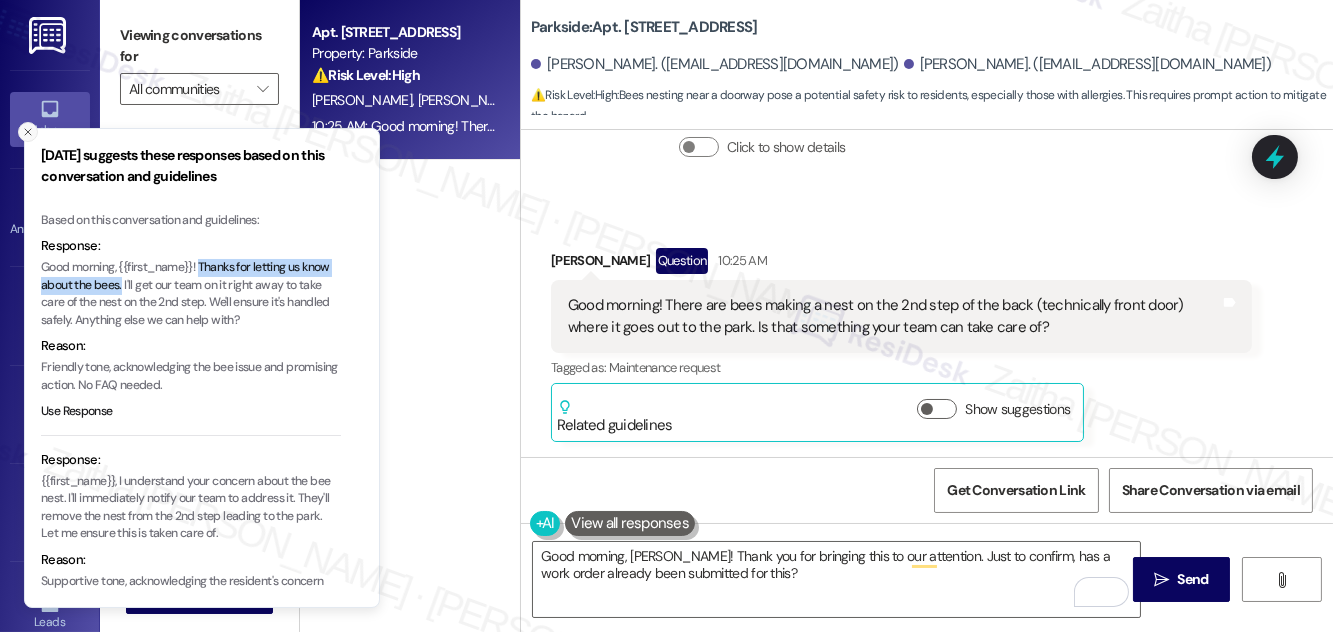 click 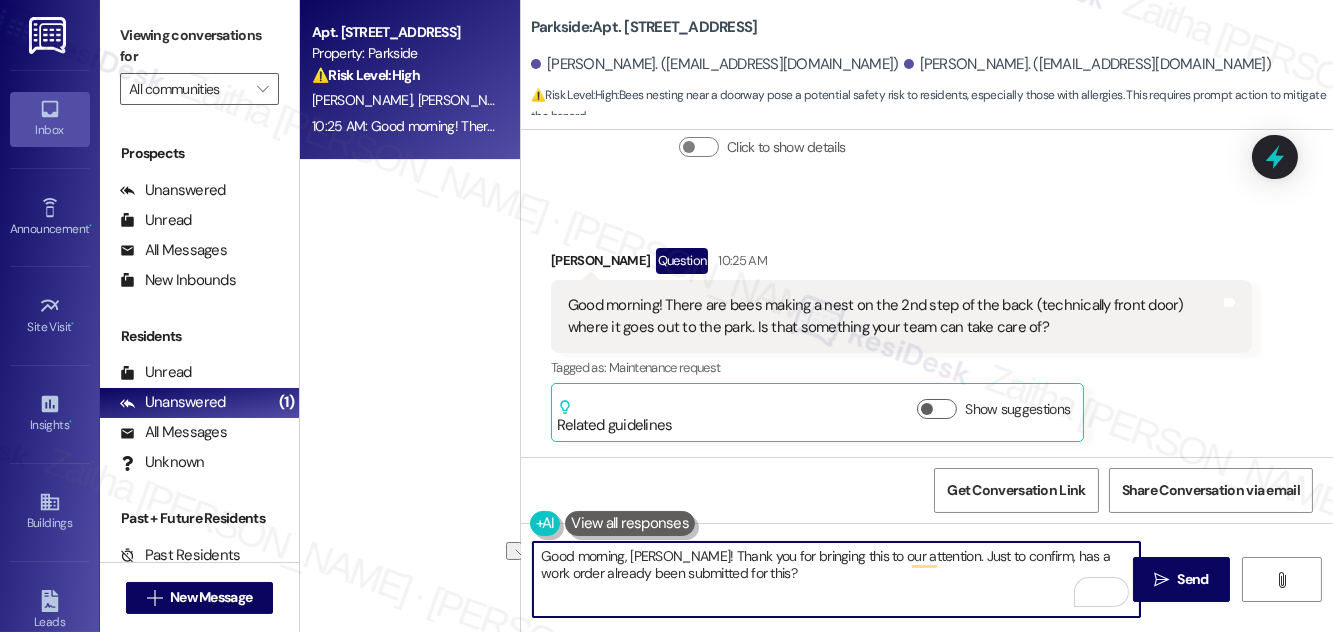 drag, startPoint x: 662, startPoint y: 553, endPoint x: 908, endPoint y: 558, distance: 246.05081 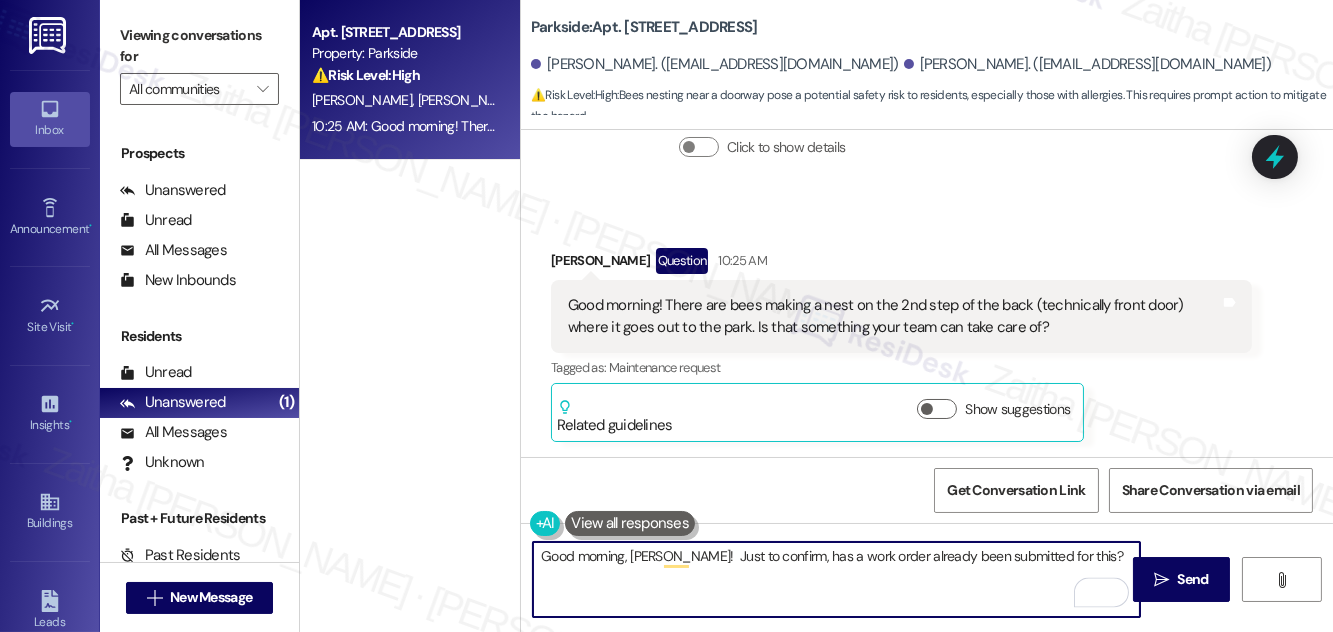 paste on "Thanks for letting us know about the bees." 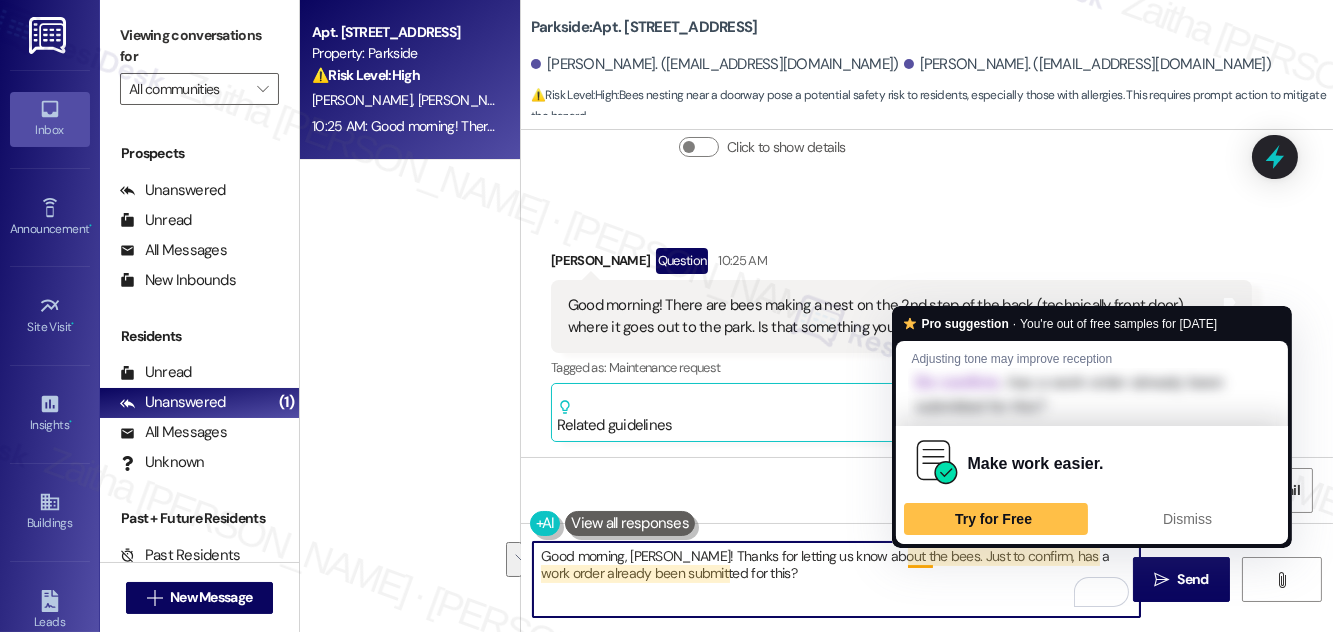 drag, startPoint x: 908, startPoint y: 551, endPoint x: 921, endPoint y: 579, distance: 30.870699 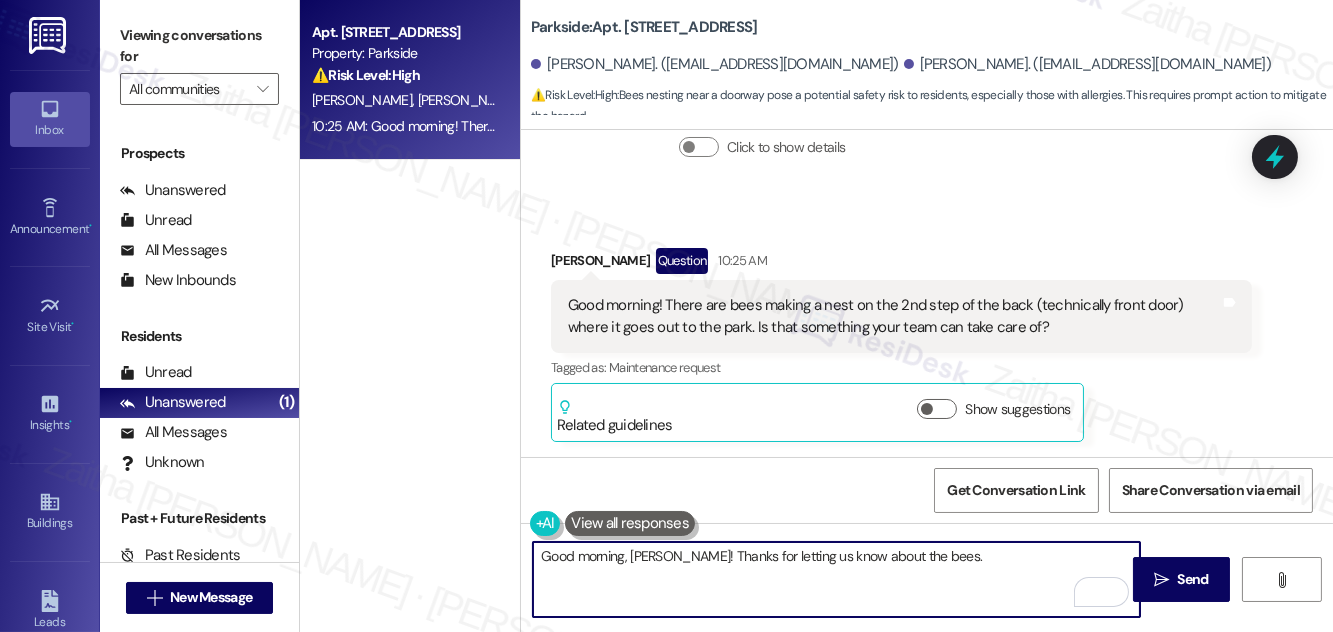 paste on "I’ll also go ahead and relay this to the team in the meantime.
Ask ChatGPT" 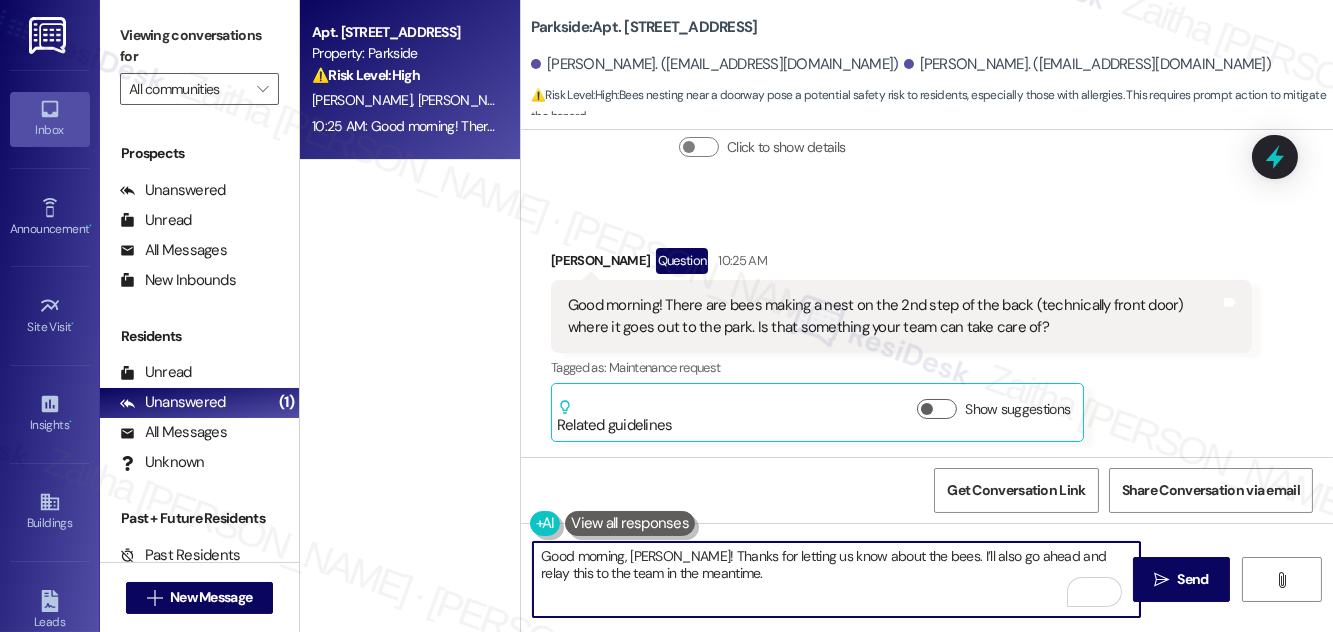 scroll, scrollTop: 152, scrollLeft: 0, axis: vertical 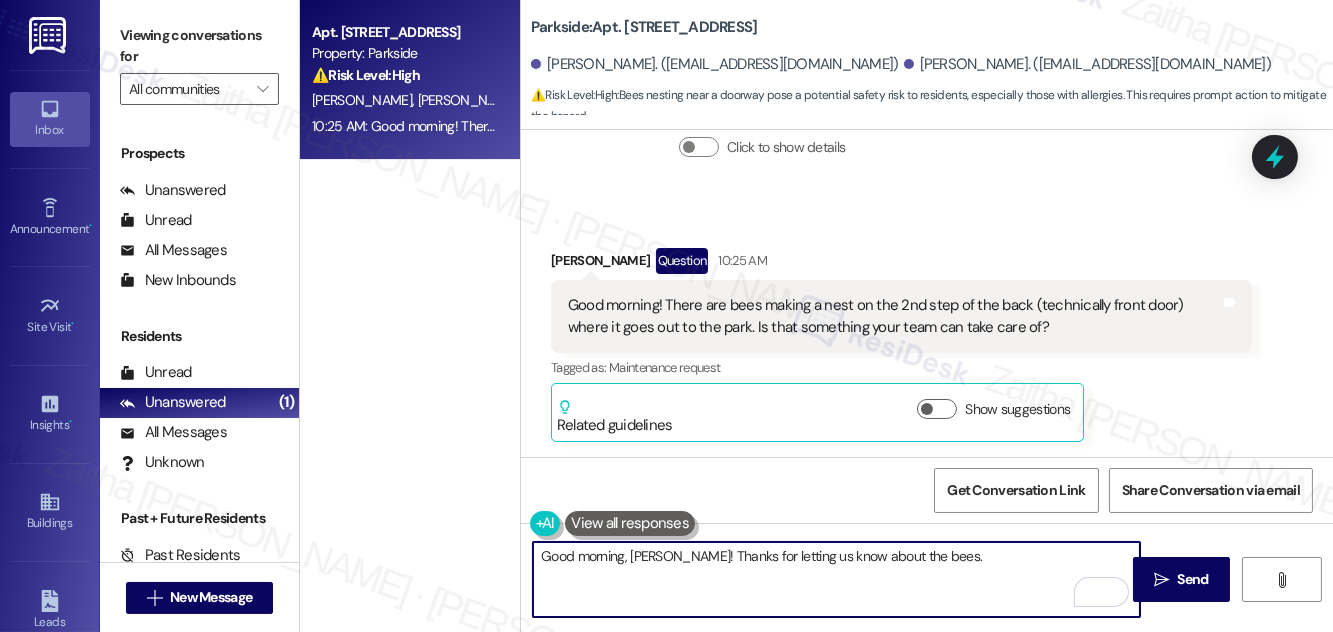 paste on "I’ll also go ahead and relay this to the team" 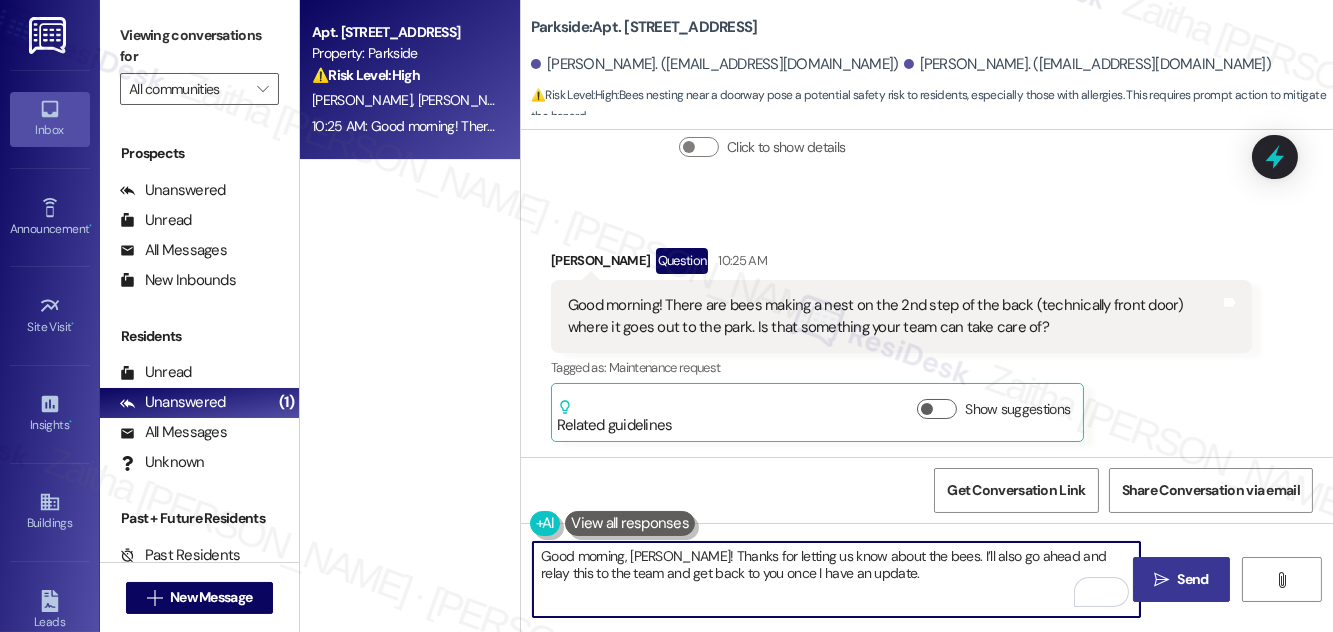 type on "Good morning, [PERSON_NAME]! Thanks for letting us know about the bees. I’ll also go ahead and relay this to the team and get back to you once I have an update." 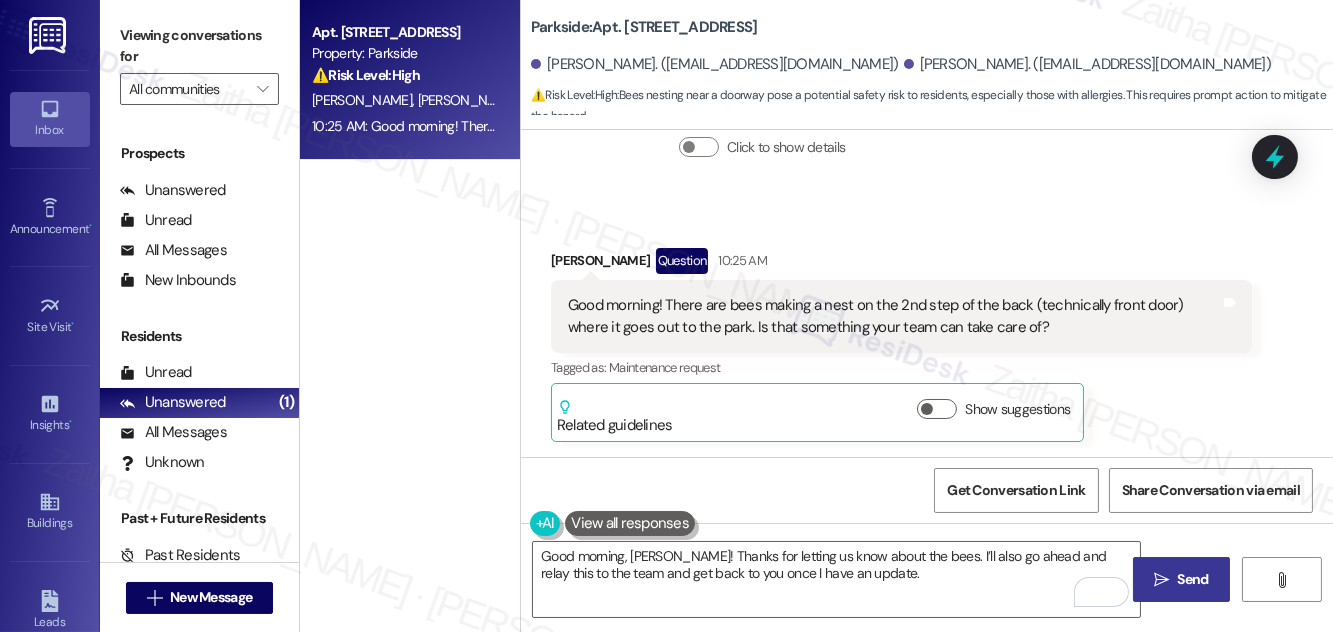 click on "Send" at bounding box center (1193, 579) 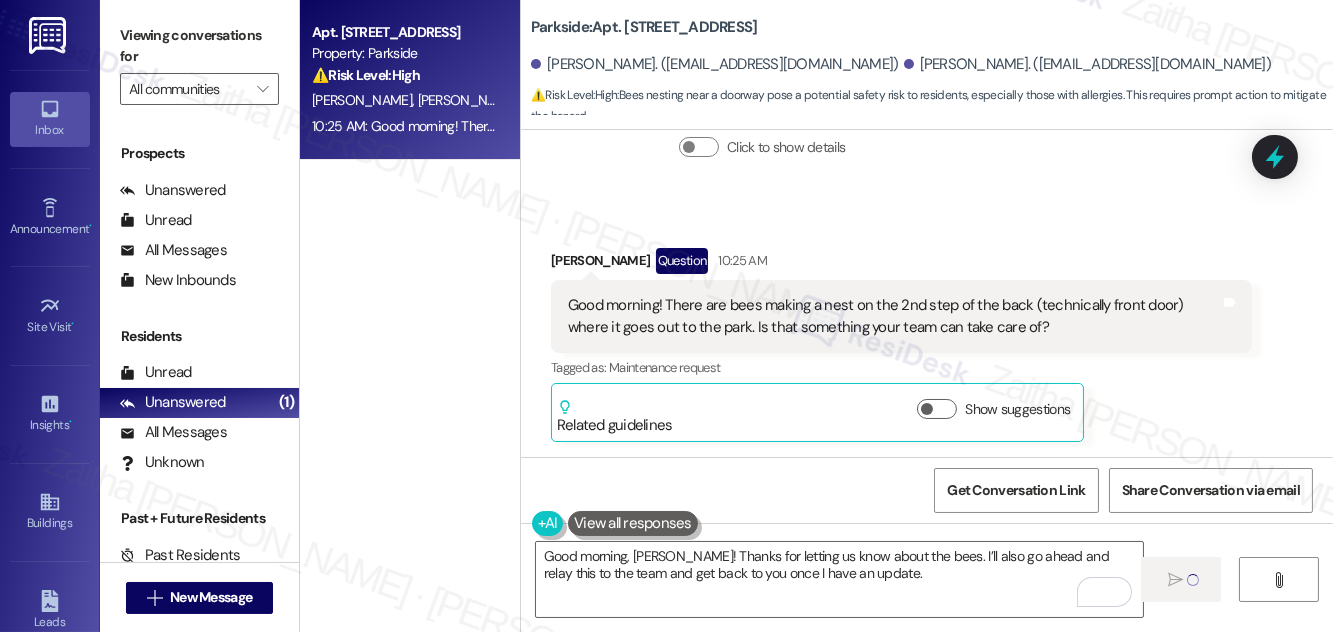 type 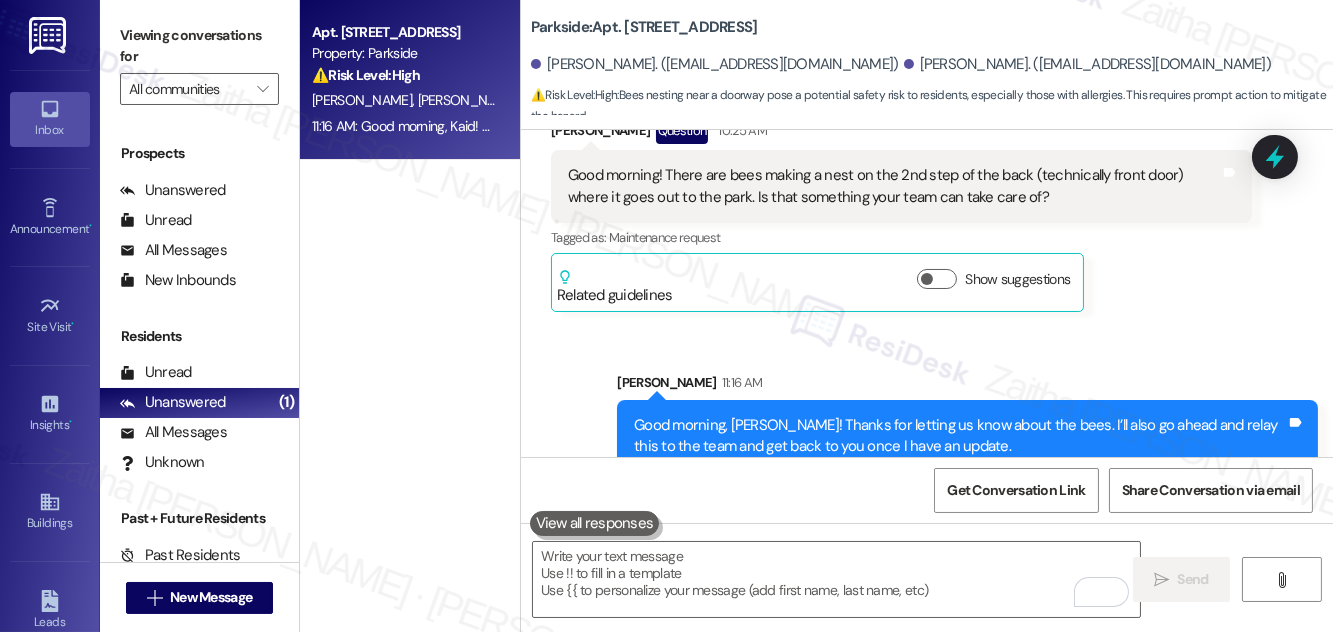 scroll, scrollTop: 2625, scrollLeft: 0, axis: vertical 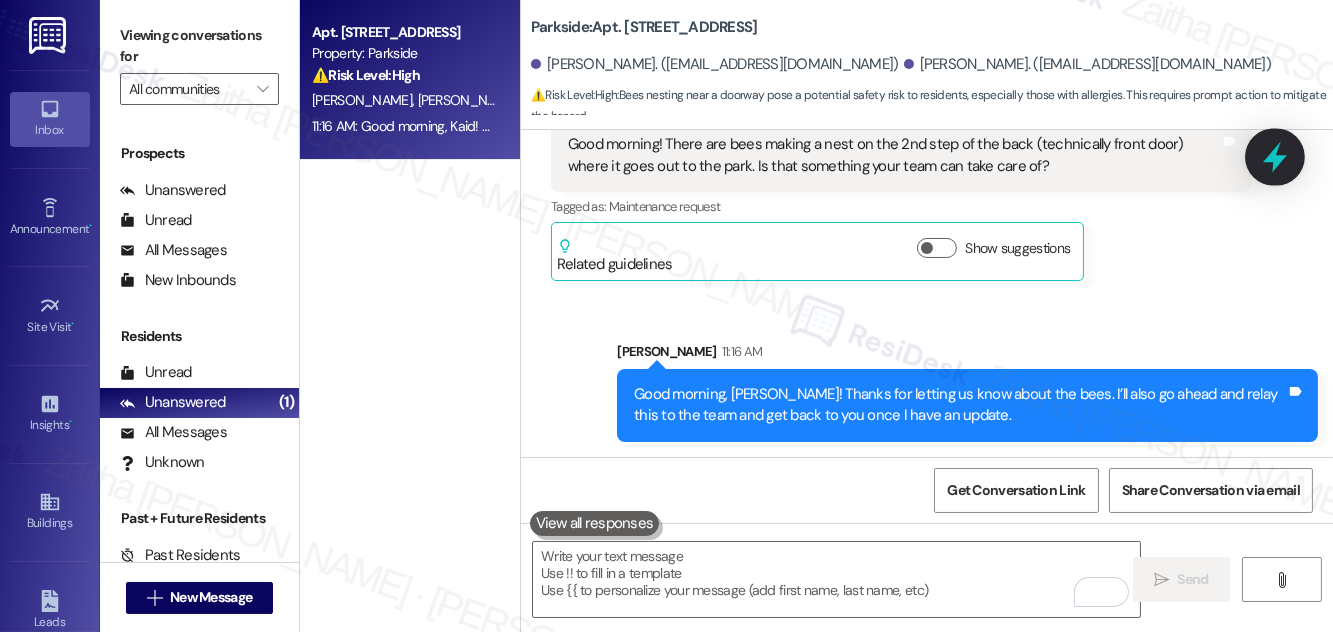 click 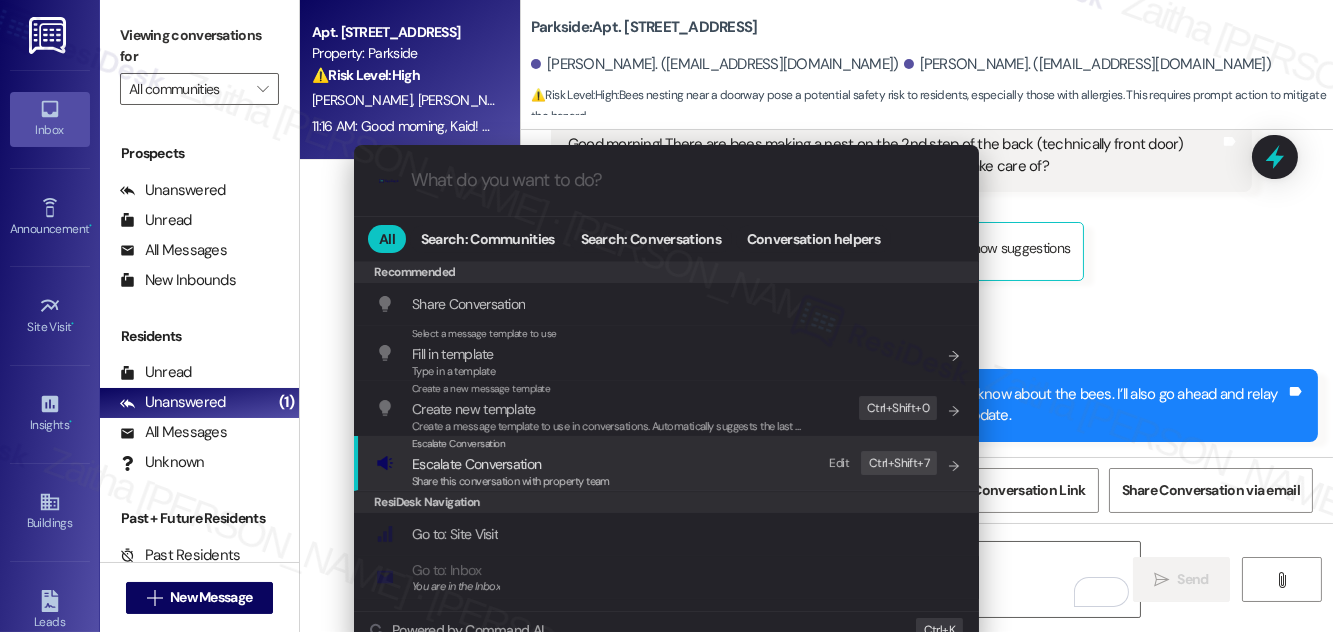 click on "Escalate Conversation" at bounding box center [476, 464] 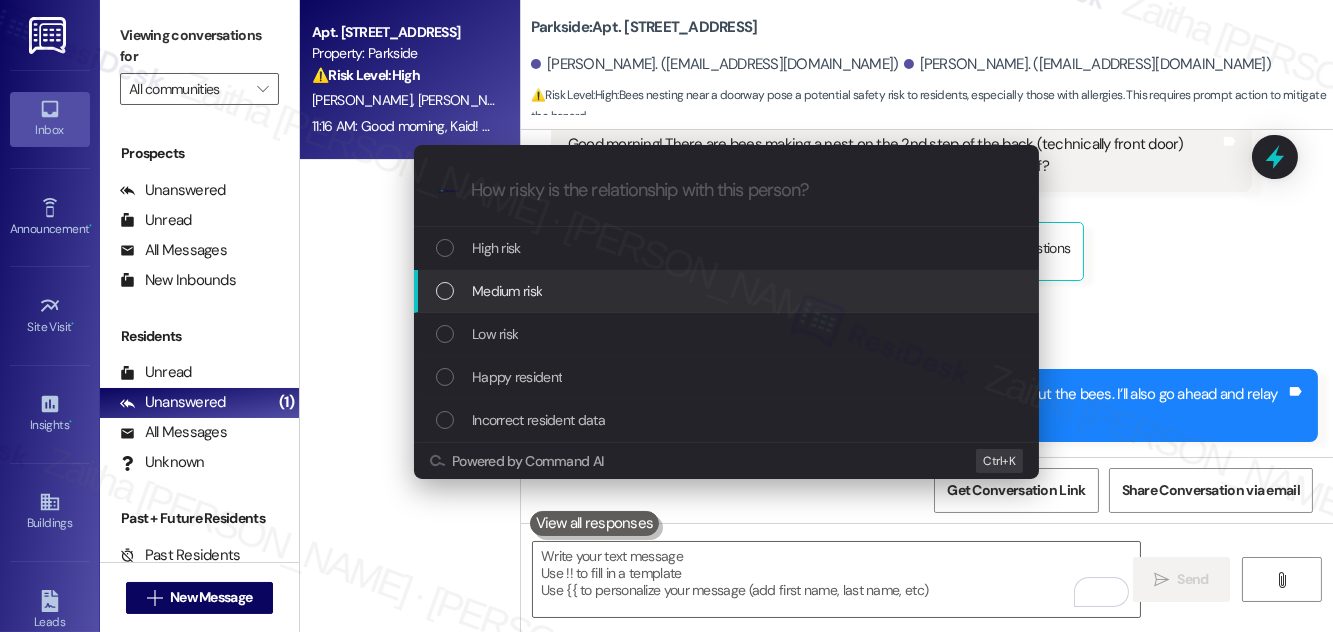 click on "Medium risk" at bounding box center (726, 291) 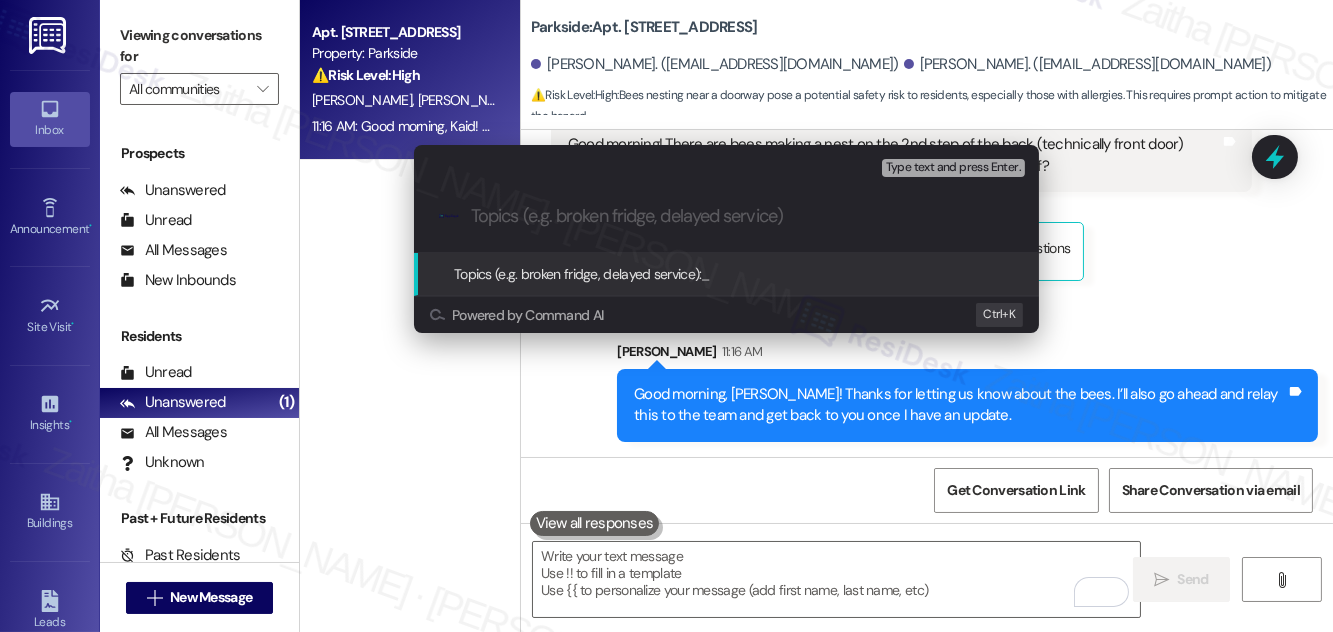 paste on "Bee Nest Concern – Back Steps Near Park" 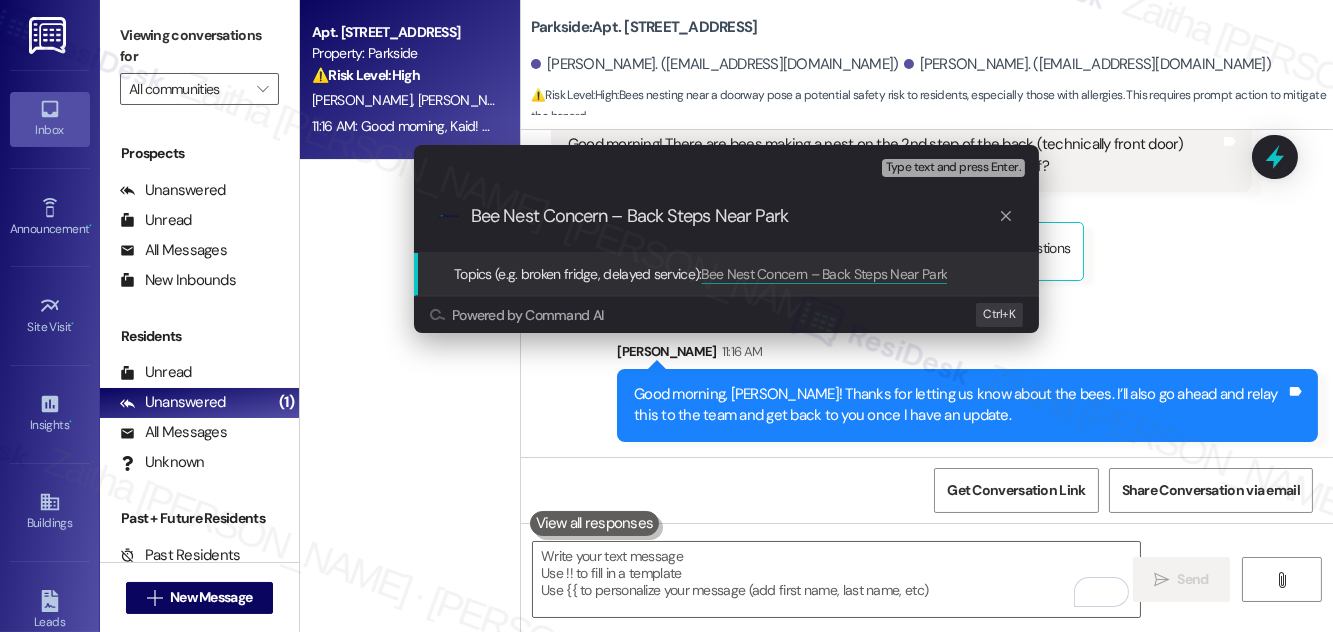 type 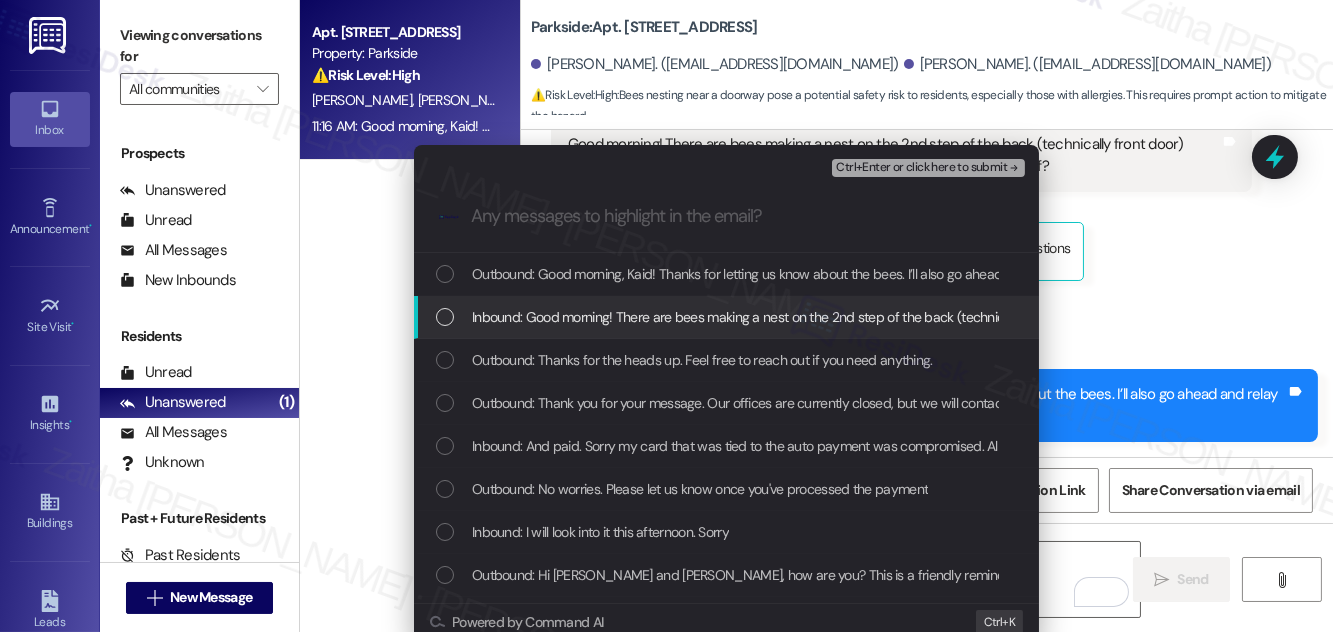 click at bounding box center [445, 317] 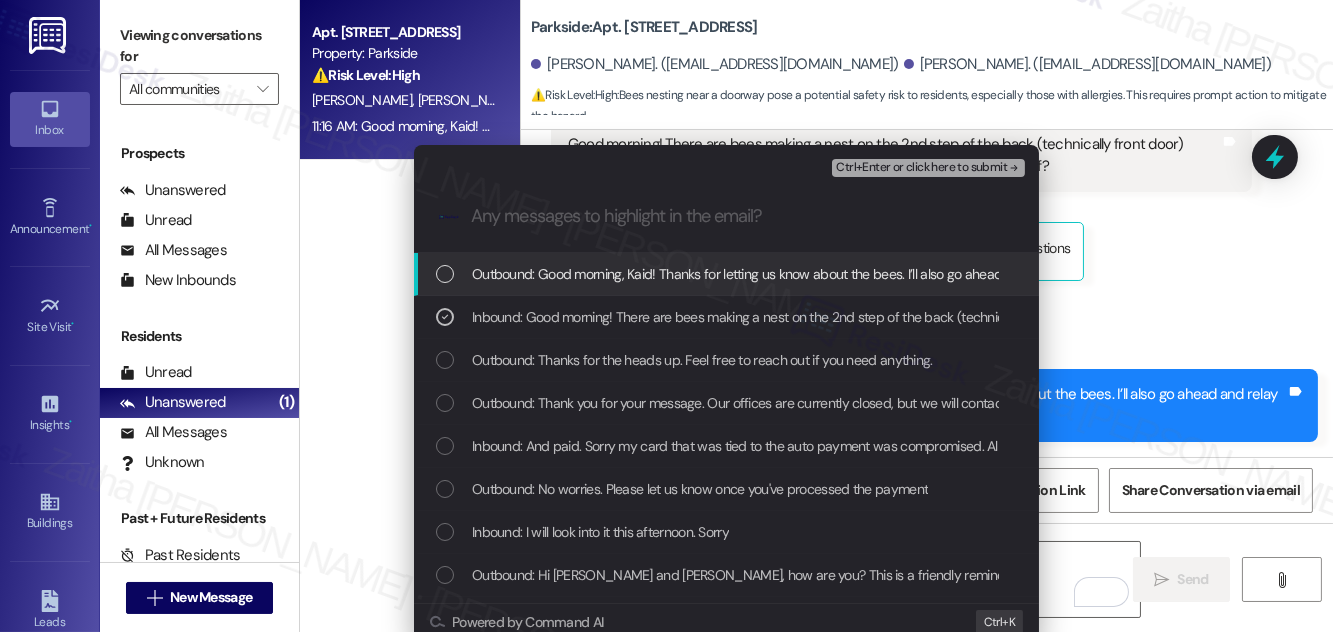 click on "Ctrl+Enter or click here to submit" at bounding box center (921, 168) 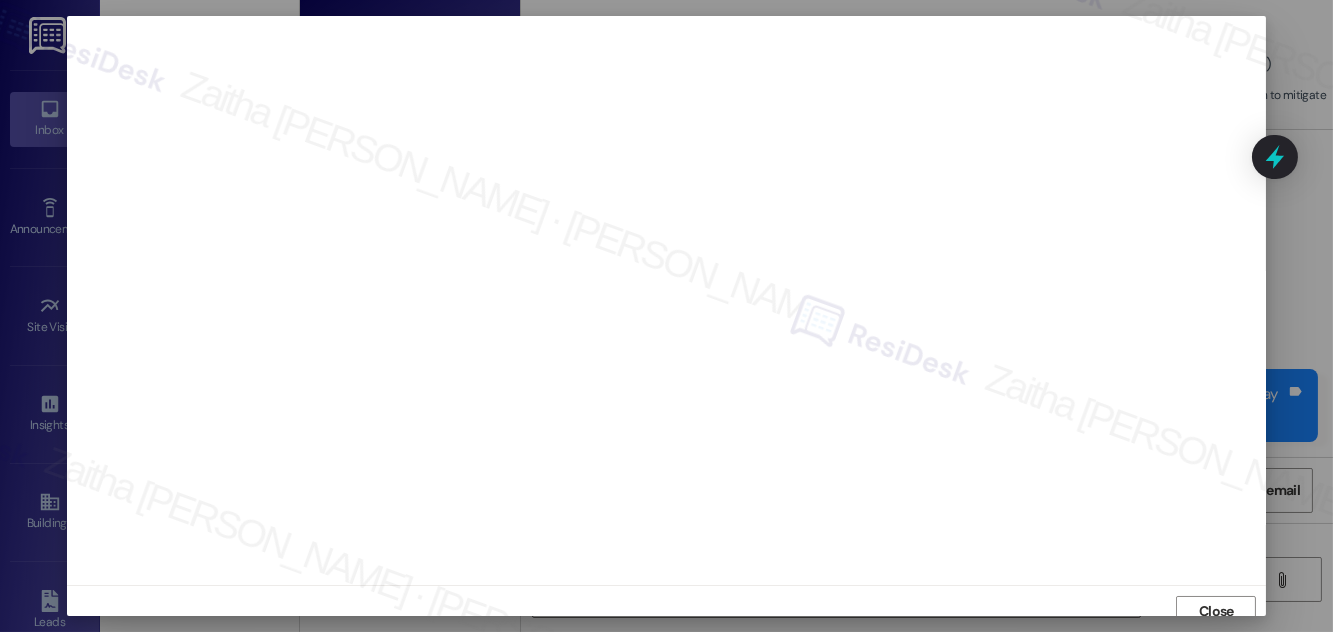 scroll, scrollTop: 11, scrollLeft: 0, axis: vertical 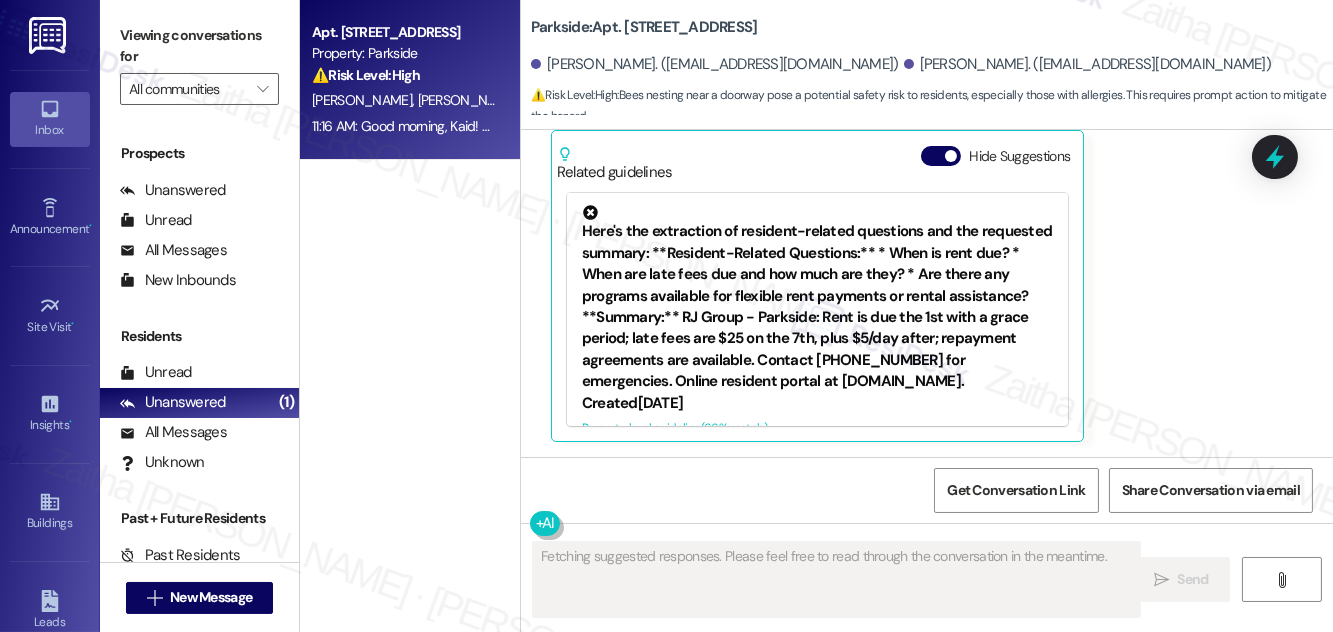 click on "Related guidelines Hide Suggestions" at bounding box center [817, 159] 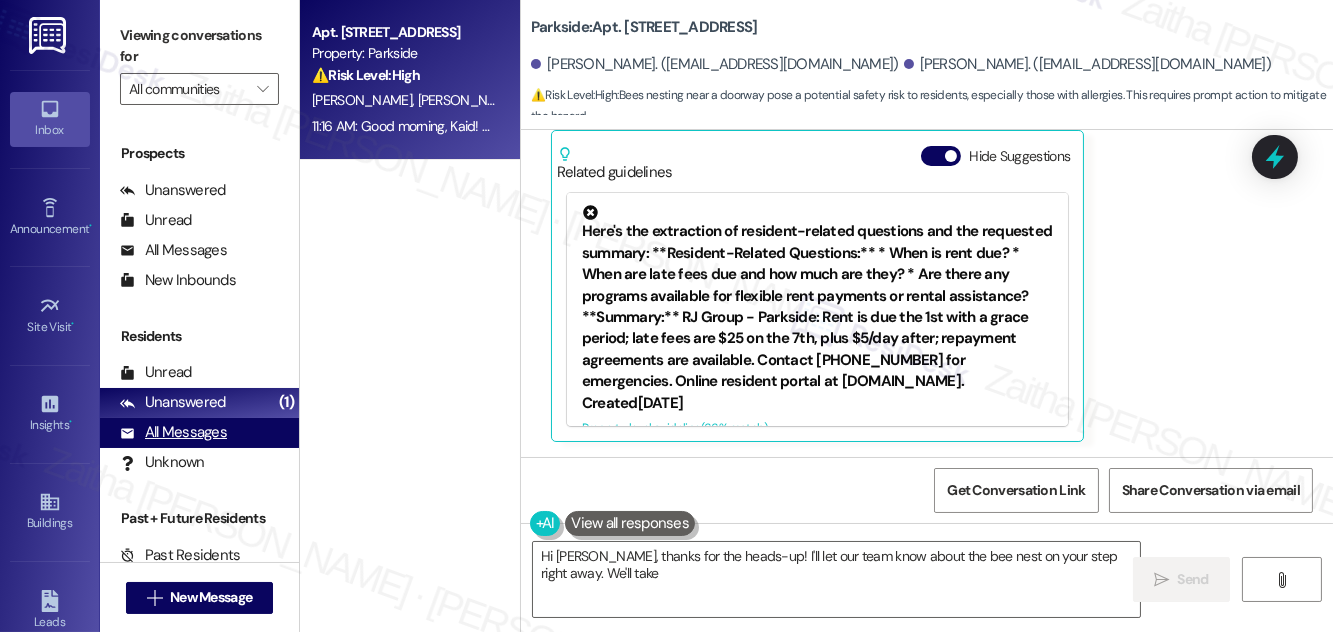 click on "All Messages (undefined)" at bounding box center (199, 433) 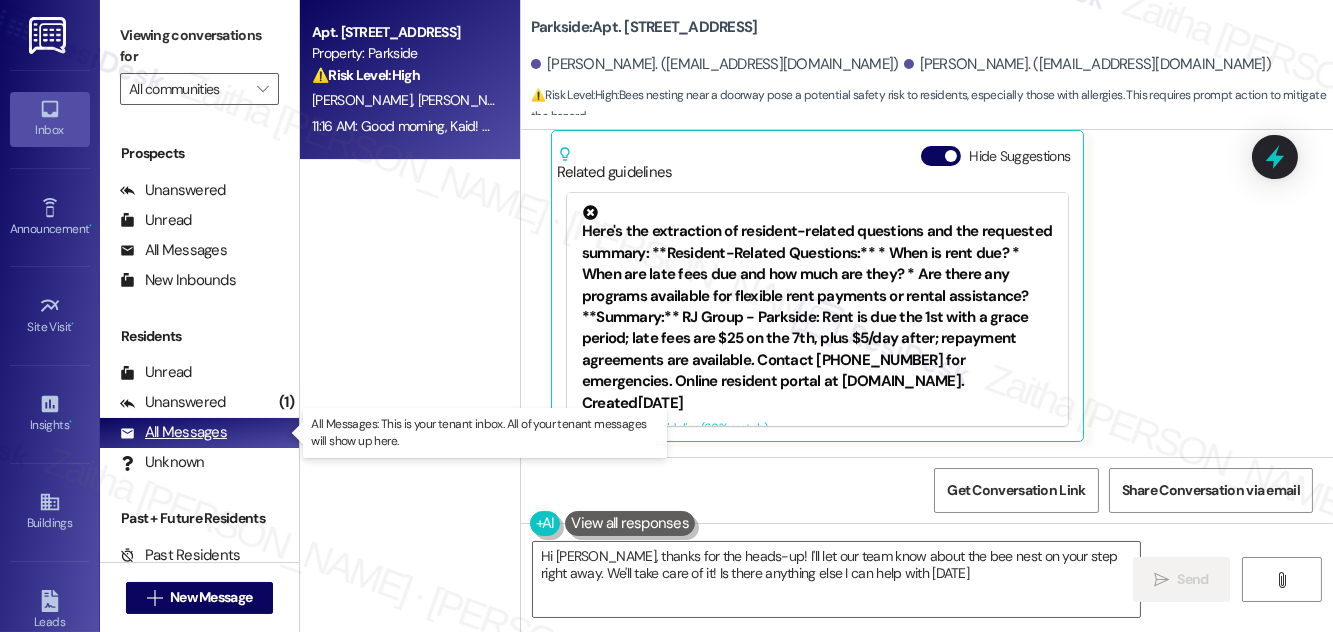 type on "Hi [PERSON_NAME], thanks for the heads-up! I'll let our team know about the bee nest on your step right away. We'll take care of it! Is there anything else I can help with [DATE]?" 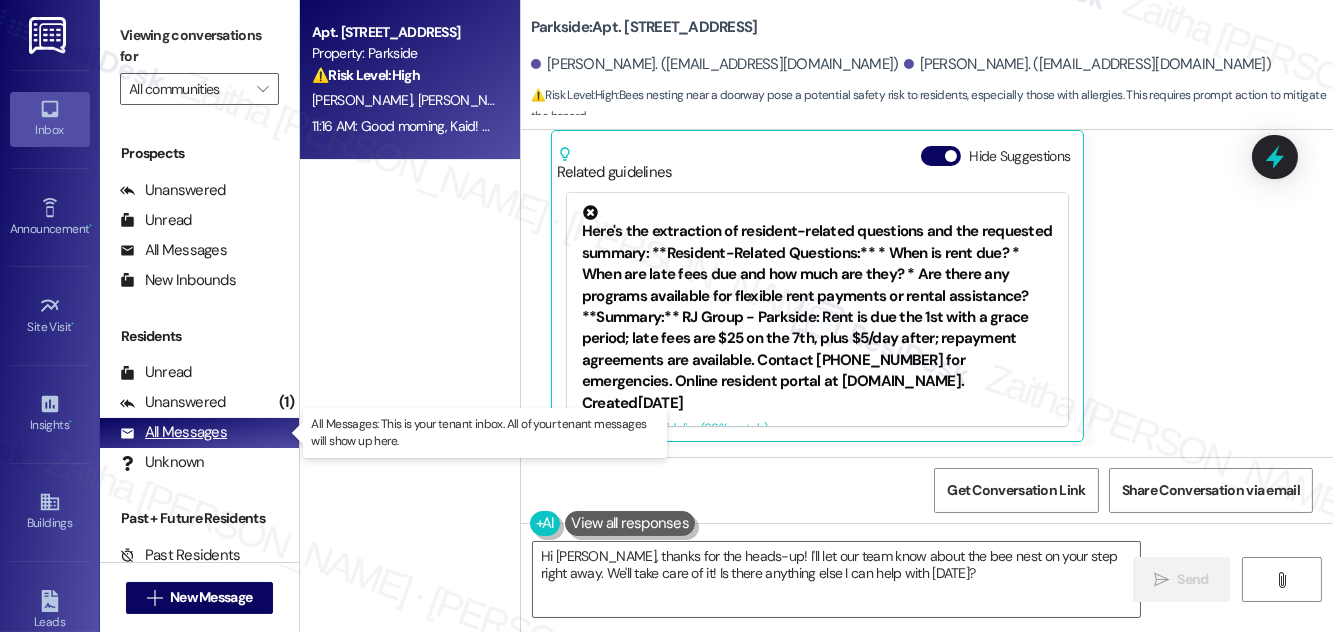 click on "All Messages" at bounding box center [173, 432] 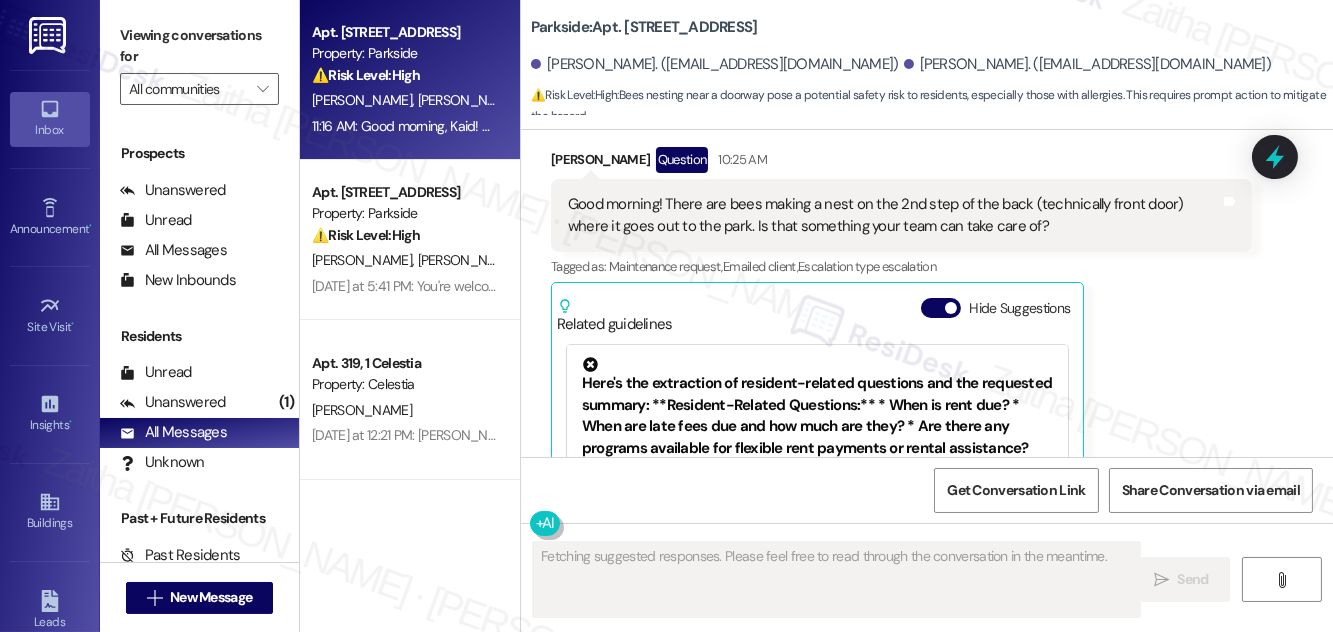 scroll, scrollTop: 2717, scrollLeft: 0, axis: vertical 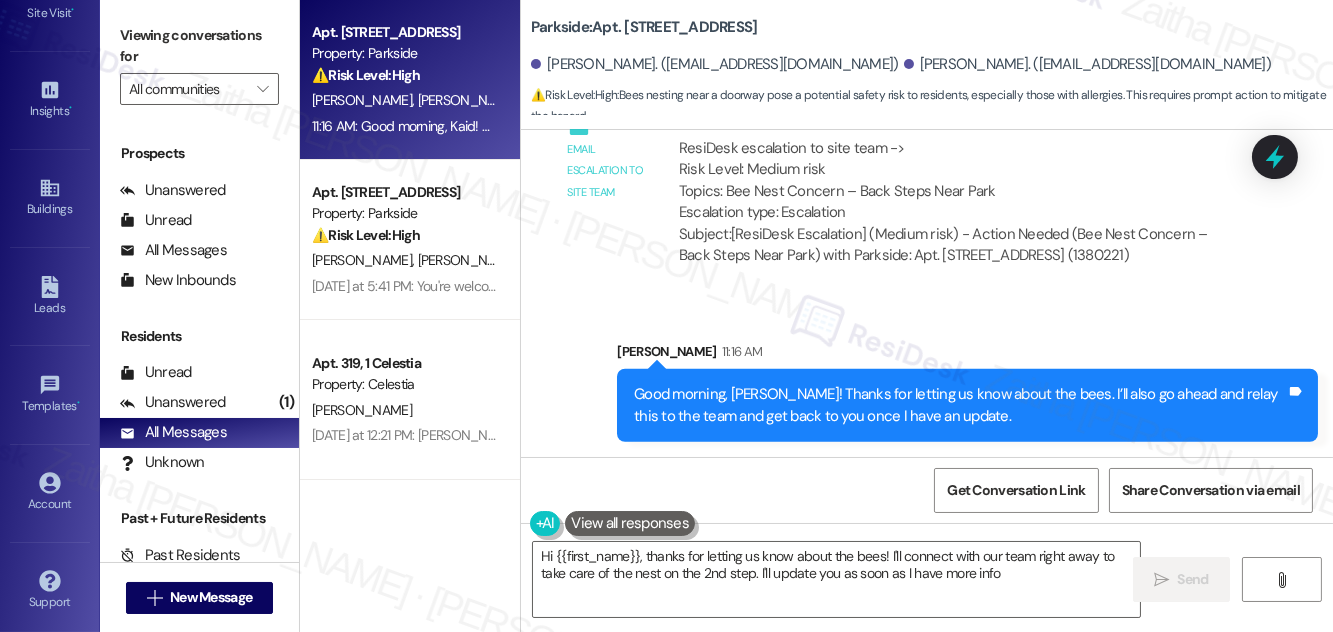 type on "Hi {{first_name}}, thanks for letting us know about the bees! I'll connect with our team right away to take care of the nest on the 2nd step. I'll update you as soon as I have more info." 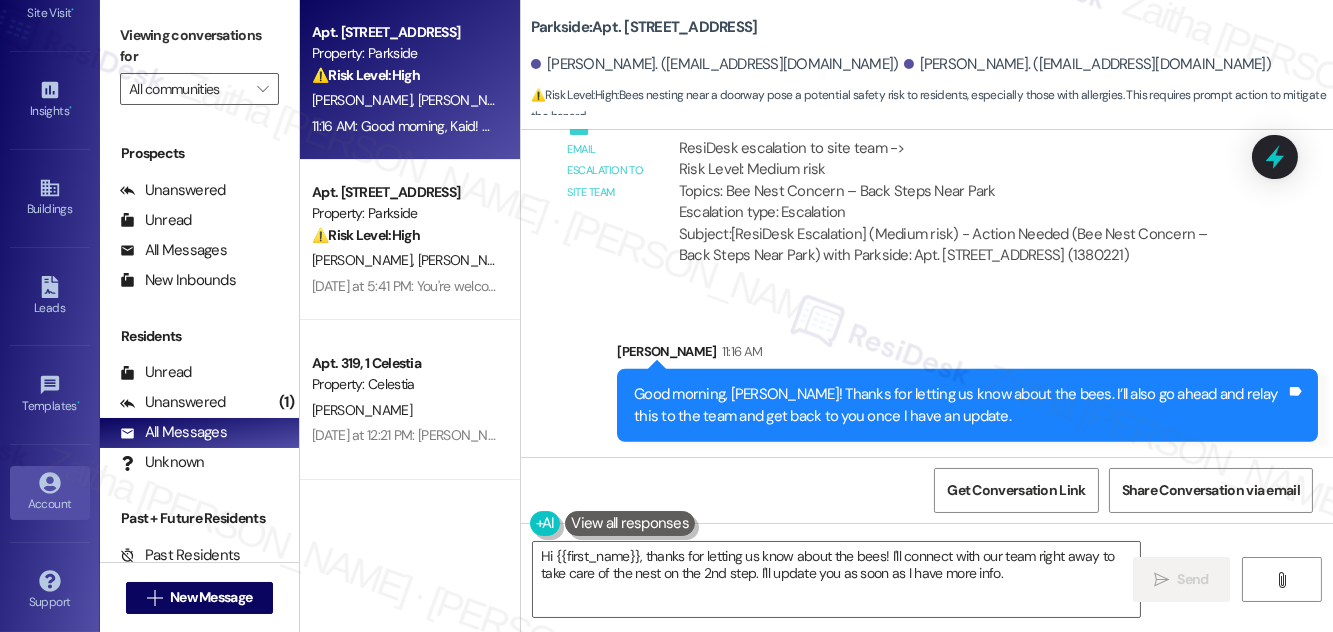 click on "Account" at bounding box center (50, 504) 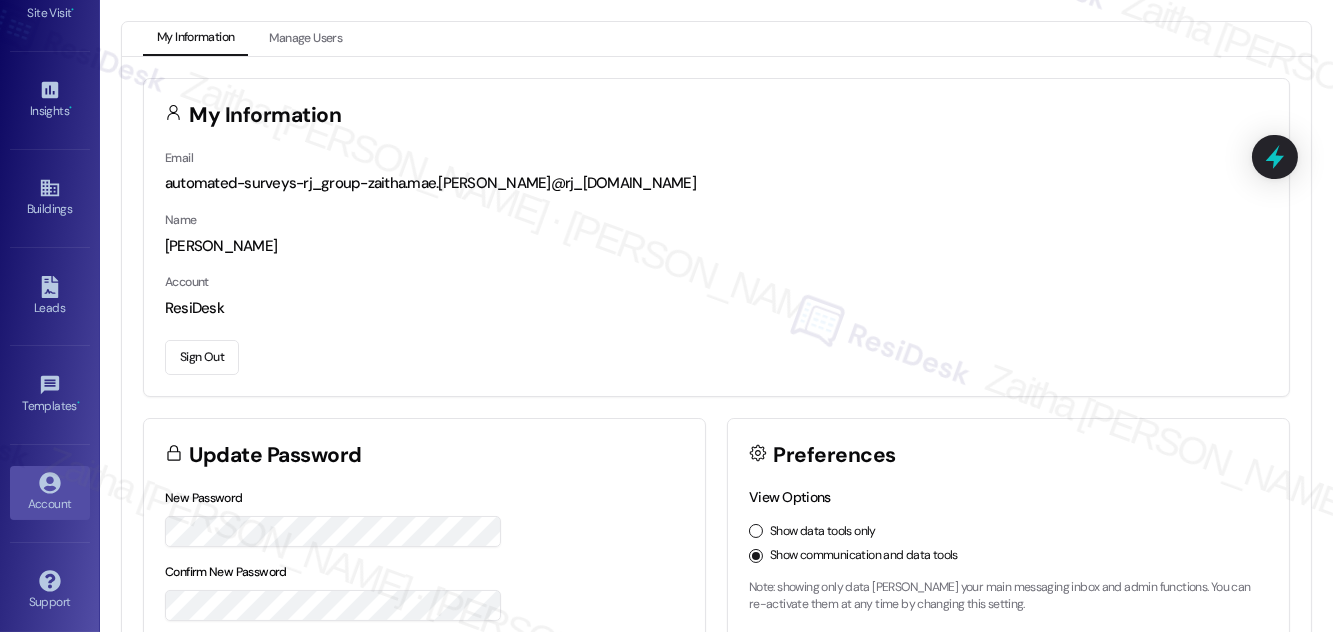 click on "Sign Out" at bounding box center (202, 357) 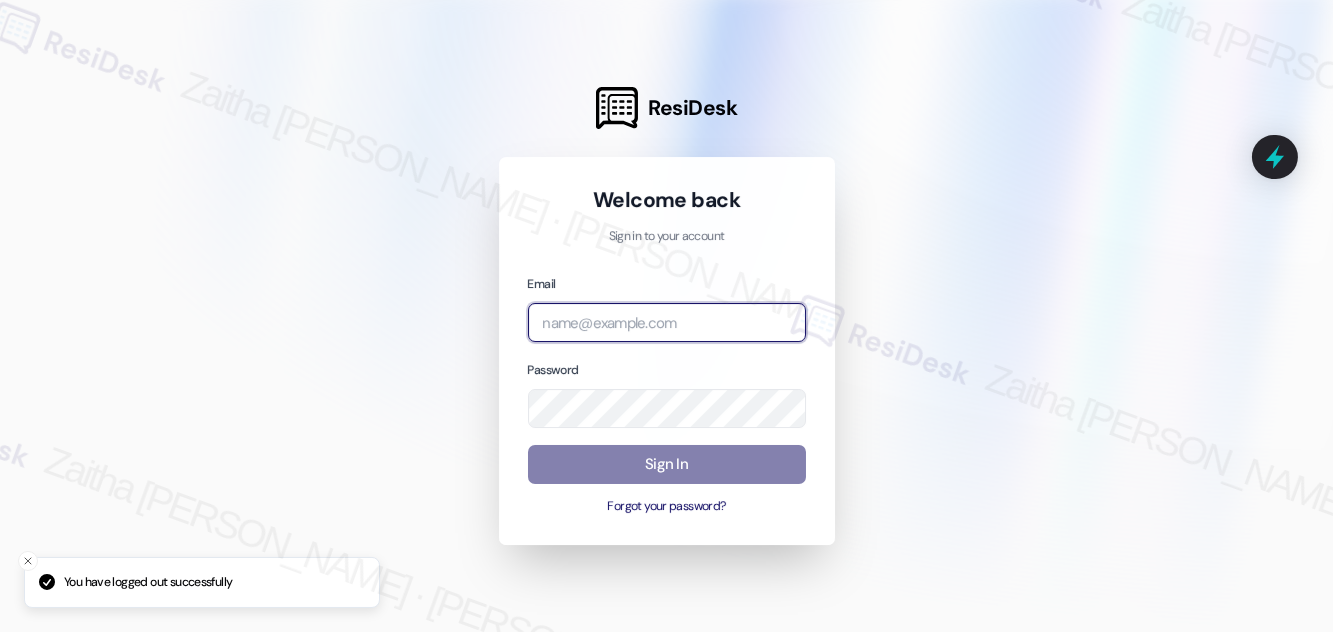 click at bounding box center [667, 322] 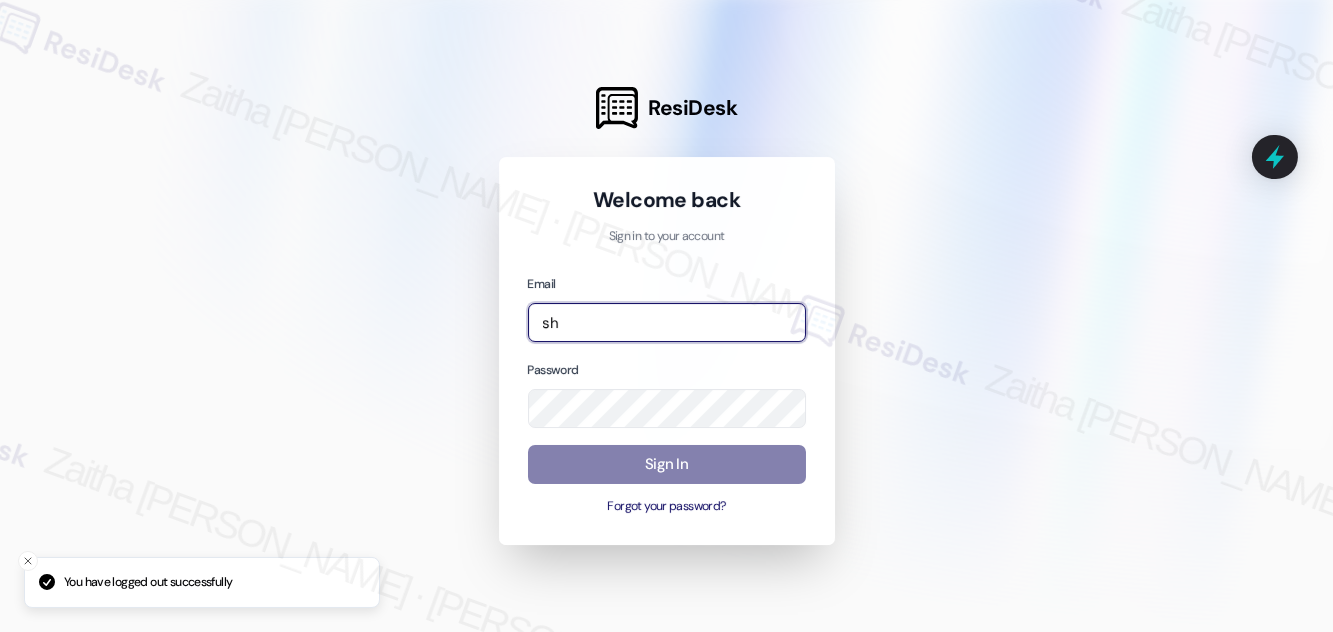 type on "s" 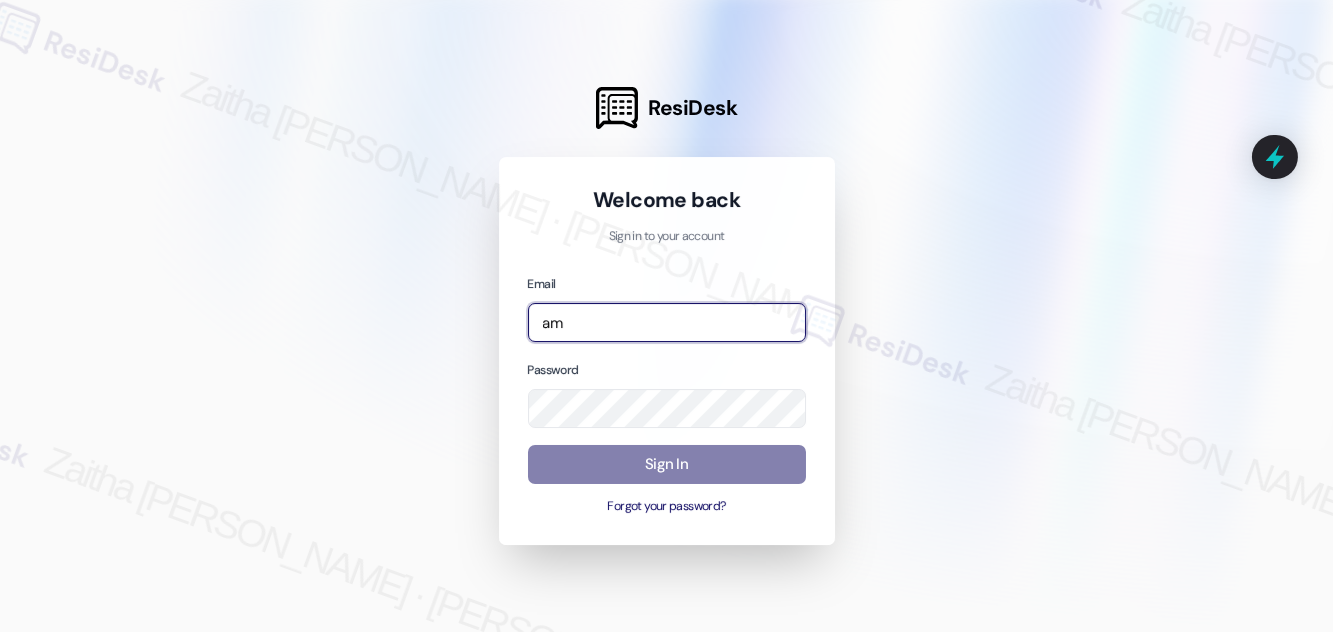 type on "a" 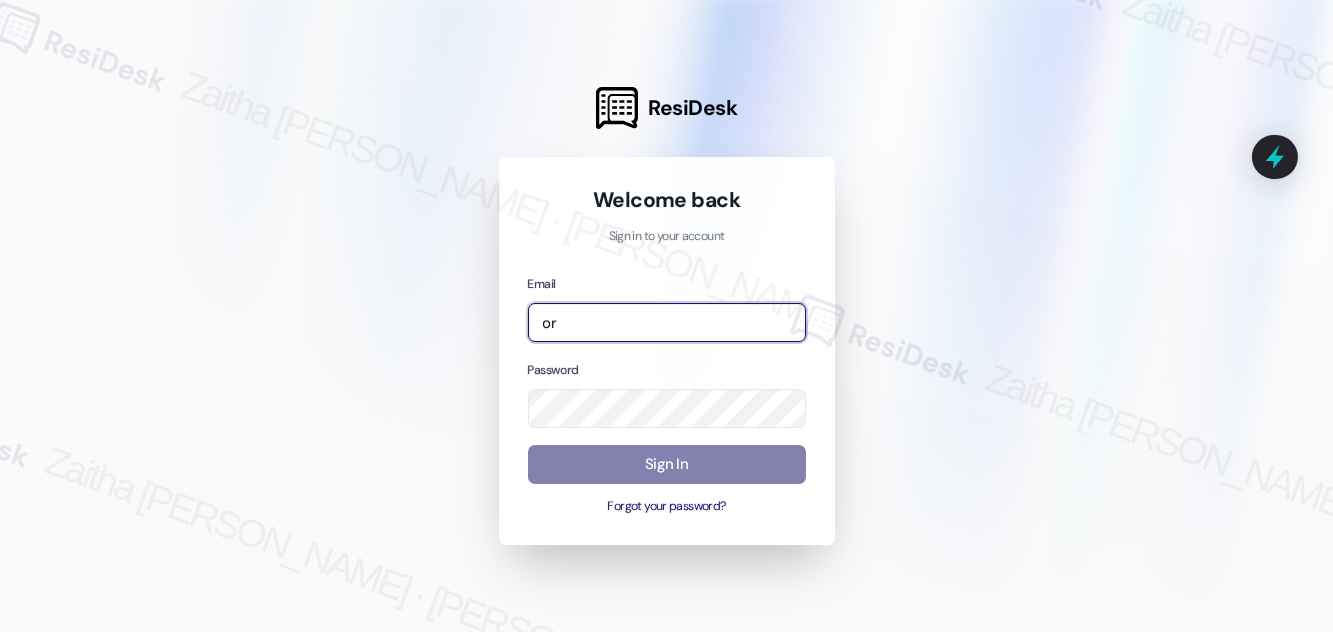 type on "o" 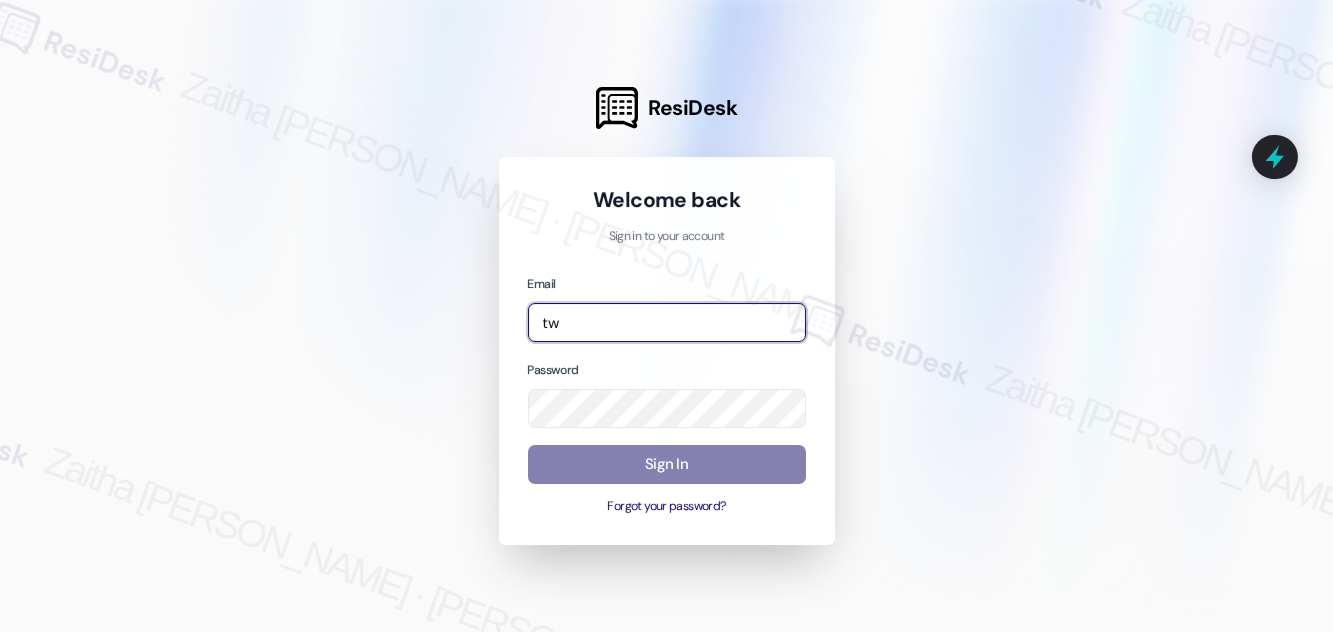 type on "t" 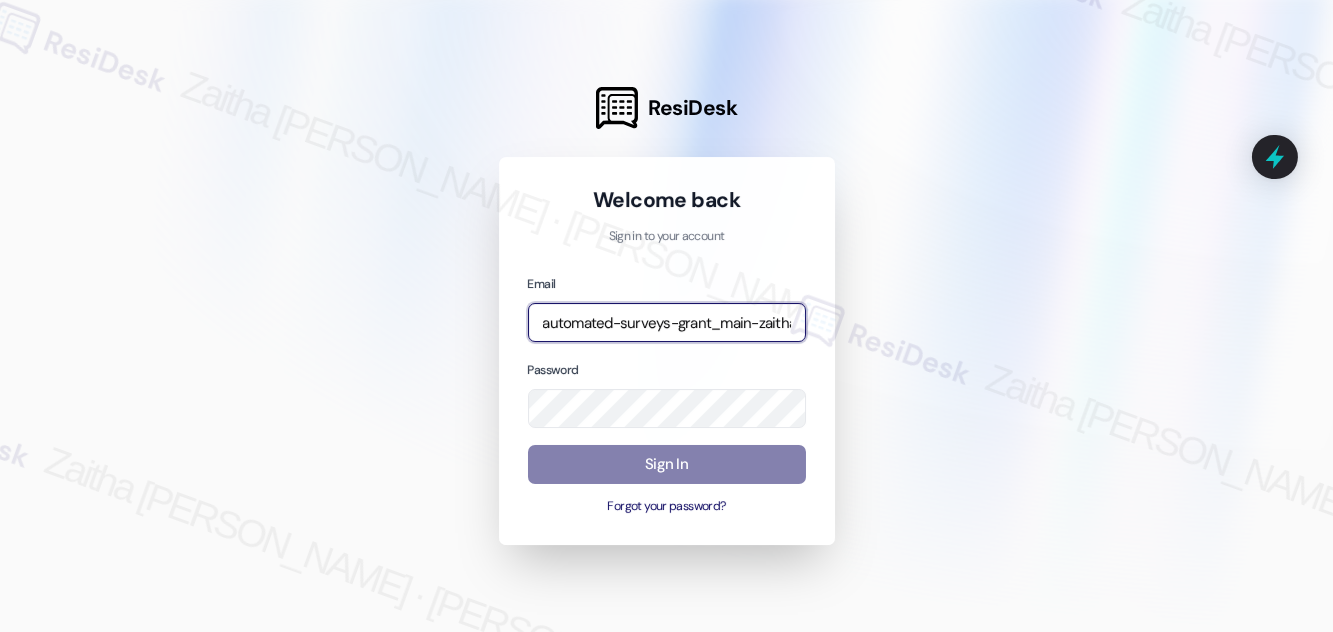 type on "automated-surveys-grant_main-zaitha.mae.[PERSON_NAME]@grant_[DOMAIN_NAME]" 